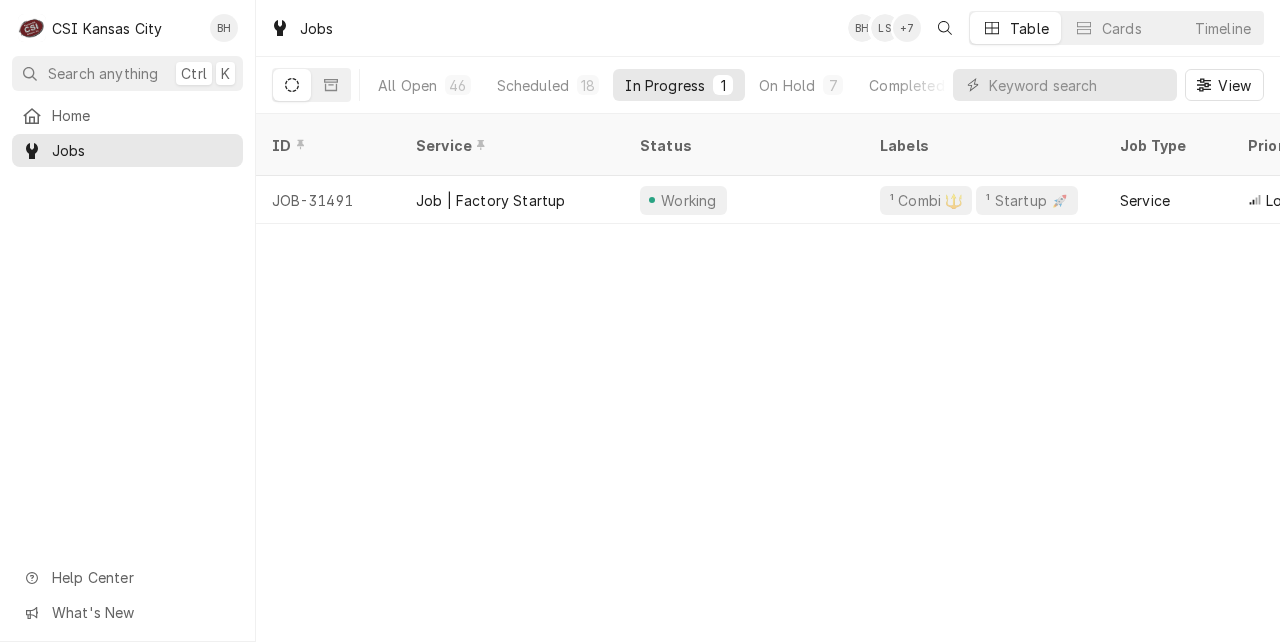 scroll, scrollTop: 0, scrollLeft: 0, axis: both 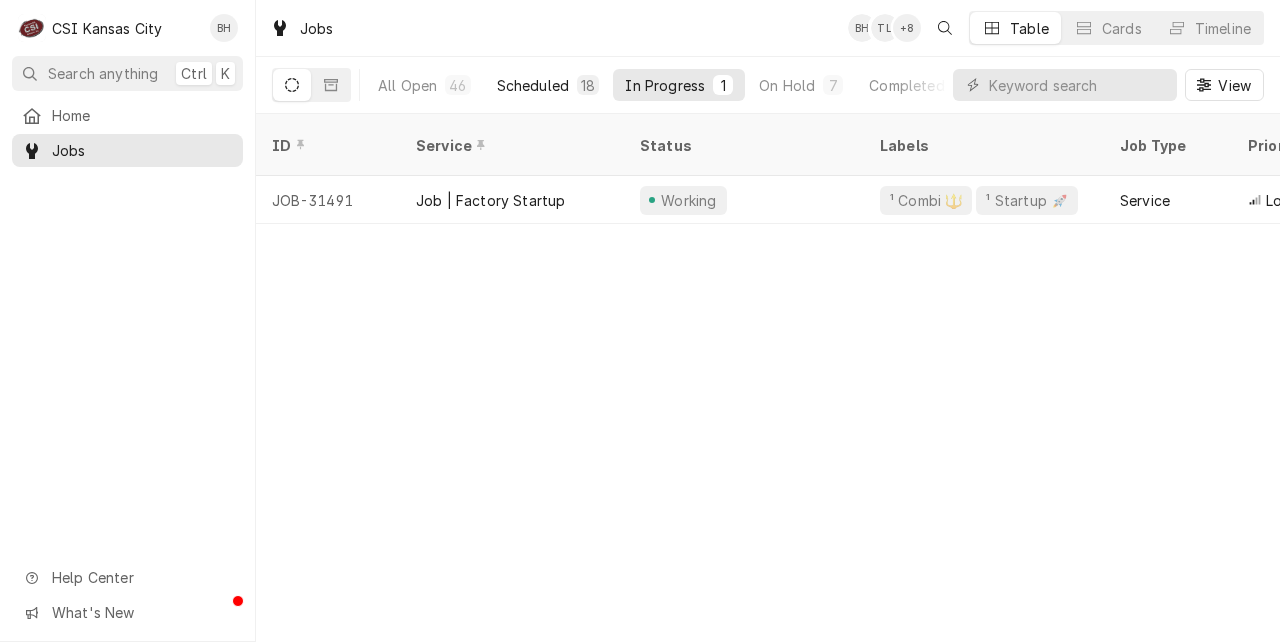click on "Scheduled" at bounding box center [533, 85] 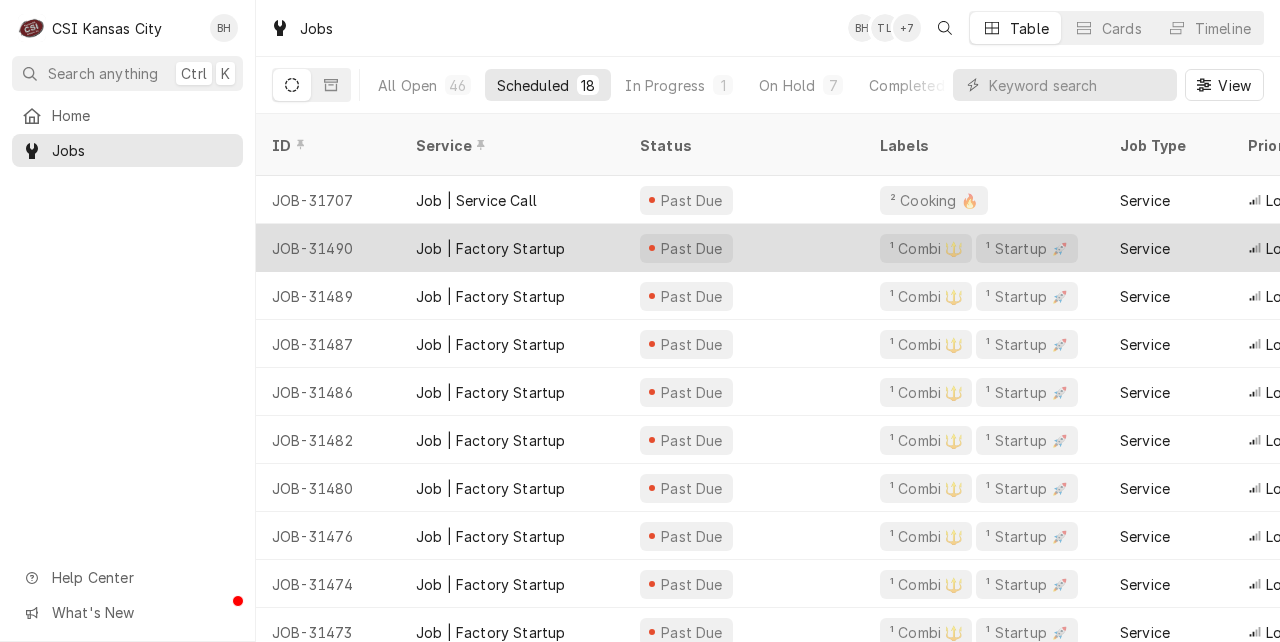 click on "JOB-31490" at bounding box center [328, 248] 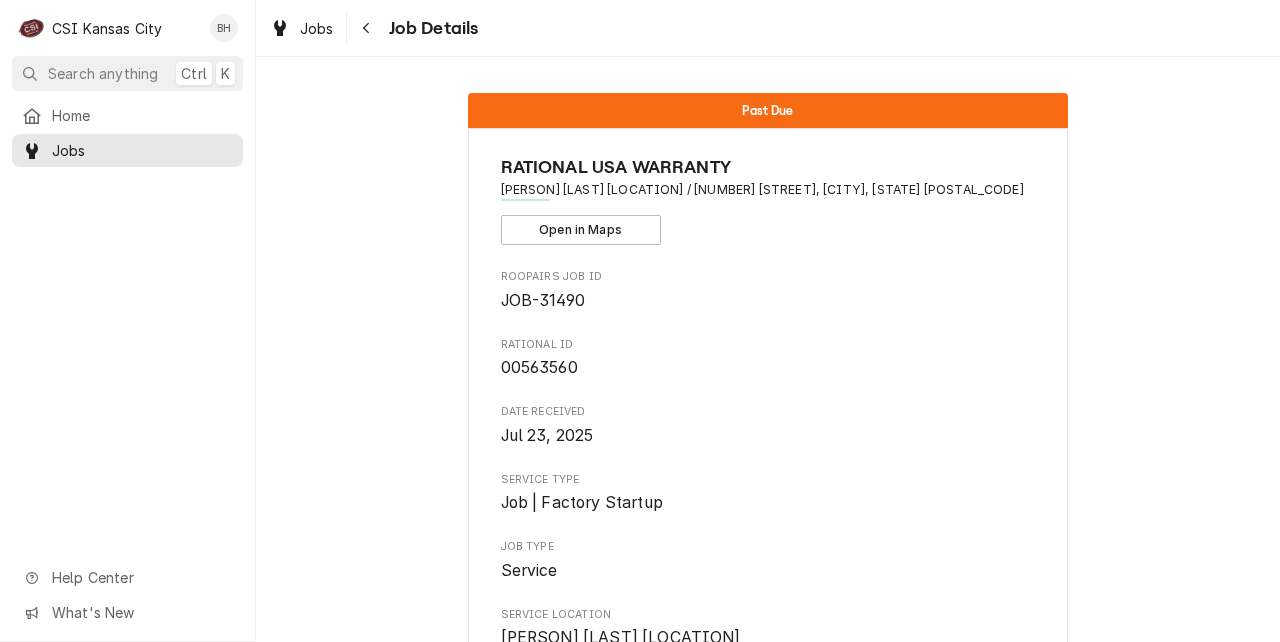 scroll, scrollTop: 0, scrollLeft: 0, axis: both 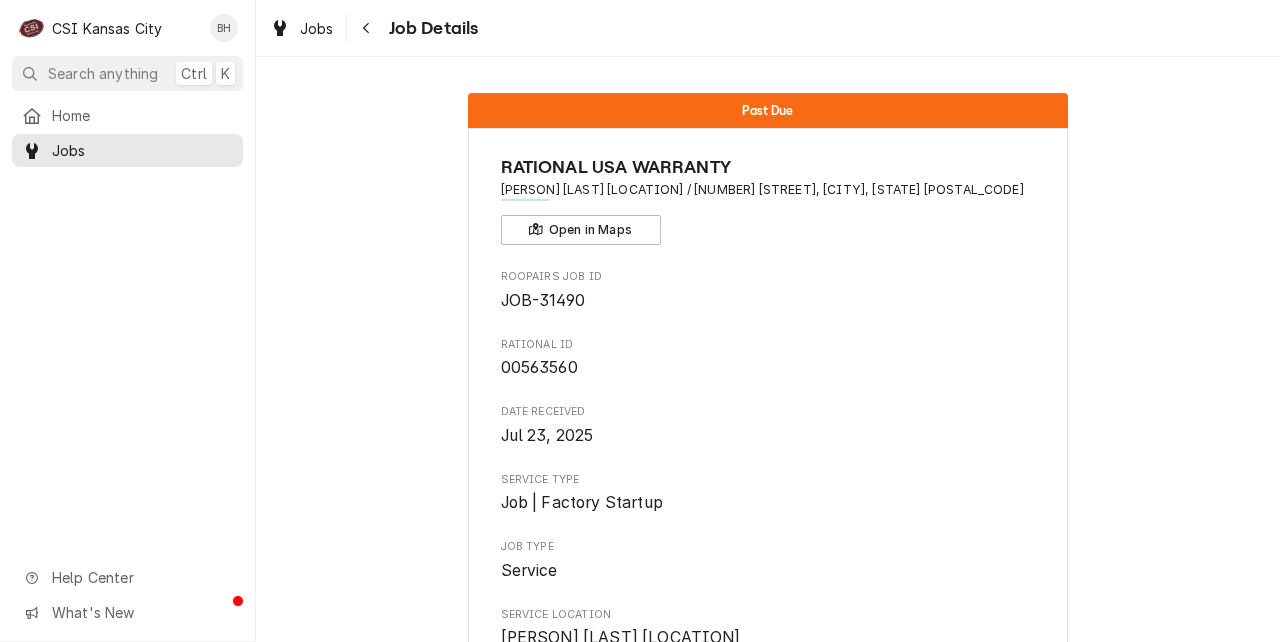 click on "Past Due RATIONAL USA WARRANTY David Booth Kansas Memorial Stadium / 1101 Mississippi St, Lawrence, KS 66044 Open in Maps Roopairs Job ID JOB-31490 Rational ID 00563560 Date Received Jul 23, 2025 Service Type Job | Factory Startup Job Type Service Service Location David Booth Kansas Memorial Stadium
1101 Mississippi St
Lawrence, KS 66044 Scheduled For Thu, Jul 31st, 2025 - 7:30 AM Scheduled On Thu, Jul 31st, 2025 - 8:18 AM Last Modified Thu, Jul 31st, 2025 - 9:43 AM Estimated Job Duration 2h Assigned Technician(s) Brian Hawkins Reason For Call Commissioning Combi E Technician Instructions  (Only Visible to You) Priority Low Labels  (Only Visible to You) ¹ Combi 🔱 ¹ Startup 🚀 Job Reporter Name Rational Usa (Work) Phone (224) 366-3506 Job Contact Name Ryan Duncan Phone (785) 864-8200 Email Ryan.Duncan@oakviewgroup.com Location Contact Name Ryan Duncan Phone (785) 864-8200 Email Ryan.Duncan@oakviewgroup.com Reminders — — Client Contact Name Rational Usa (Work) Phone (224) 366-3506 Reminders — —" at bounding box center (768, 1443) 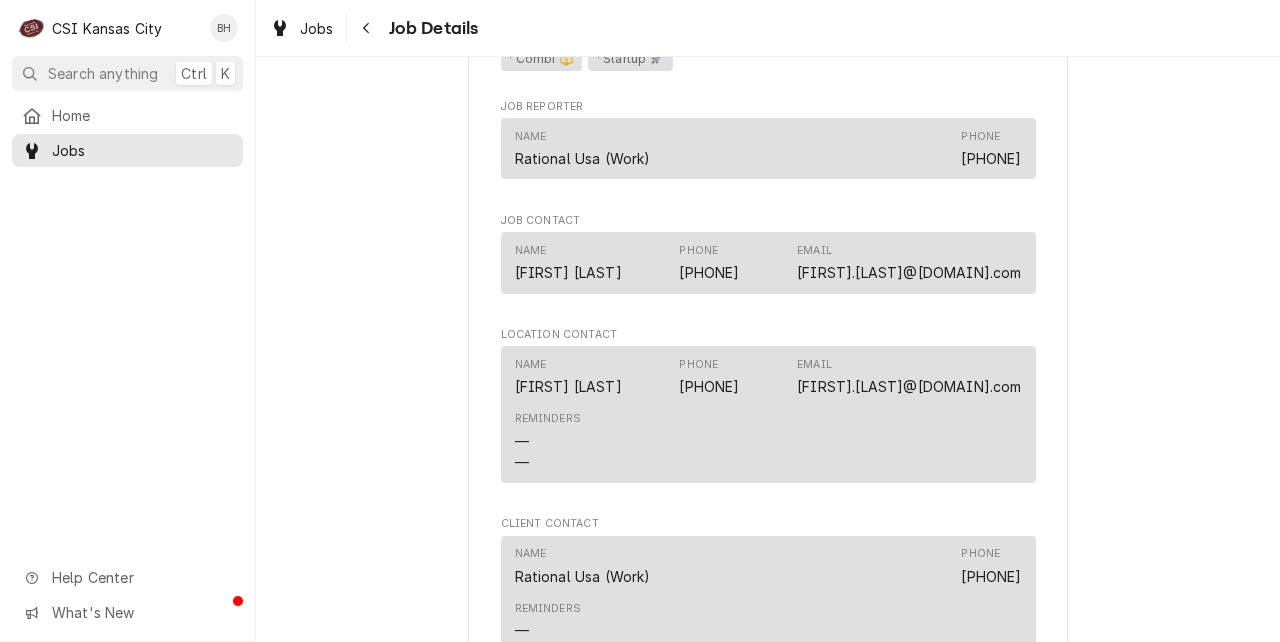 scroll, scrollTop: 1735, scrollLeft: 0, axis: vertical 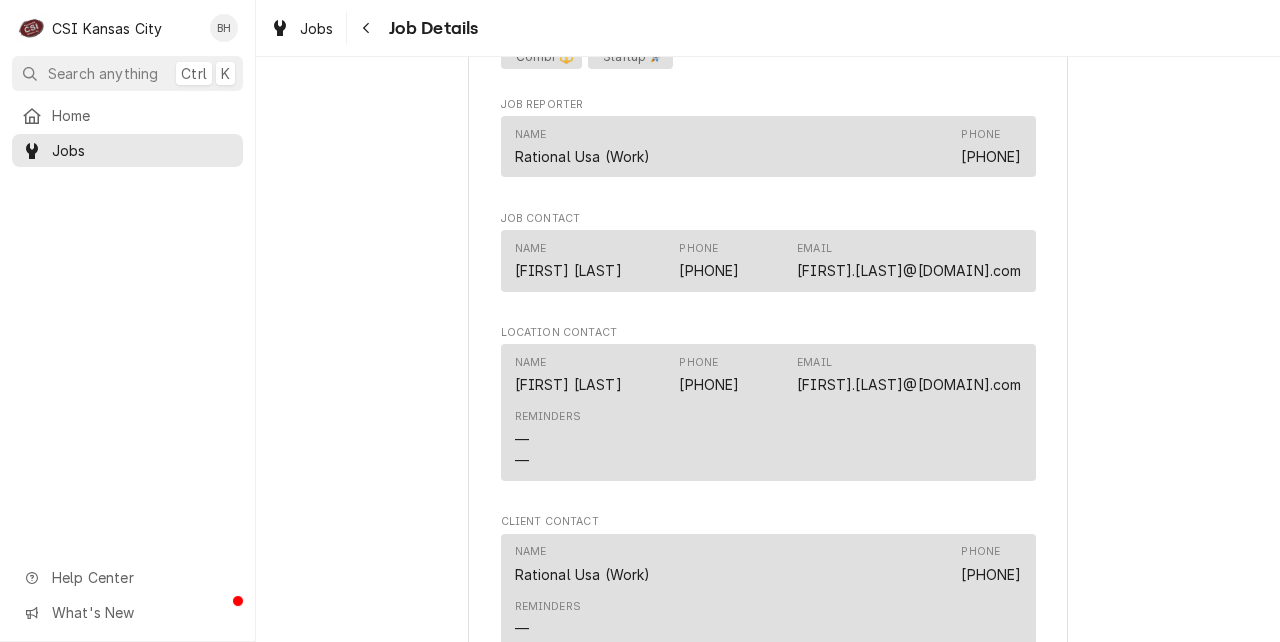 click on "Past Due RATIONAL USA WARRANTY David Booth Kansas Memorial Stadium / 1101 Mississippi St, Lawrence, KS 66044 Open in Maps Roopairs Job ID JOB-31490 Rational ID 00563560 Date Received Jul 23, 2025 Service Type Job | Factory Startup Job Type Service Service Location David Booth Kansas Memorial Stadium
1101 Mississippi St
Lawrence, KS 66044 Scheduled For Thu, Jul 31st, 2025 - 7:30 AM Scheduled On Thu, Jul 31st, 2025 - 8:18 AM Last Modified Thu, Jul 31st, 2025 - 9:43 AM Estimated Job Duration 2h Assigned Technician(s) Brian Hawkins Reason For Call Commissioning Combi E Technician Instructions  (Only Visible to You) Priority Low Labels  (Only Visible to You) ¹ Combi 🔱 ¹ Startup 🚀 Job Reporter Name Rational Usa (Work) Phone (224) 366-3506 Job Contact Name Ryan Duncan Phone (785) 864-8200 Email Ryan.Duncan@oakviewgroup.com Location Contact Name Ryan Duncan Phone (785) 864-8200 Email Ryan.Duncan@oakviewgroup.com Reminders — — Client Contact Name Rational Usa (Work) Phone (224) 366-3506 Reminders — —" at bounding box center (768, -292) 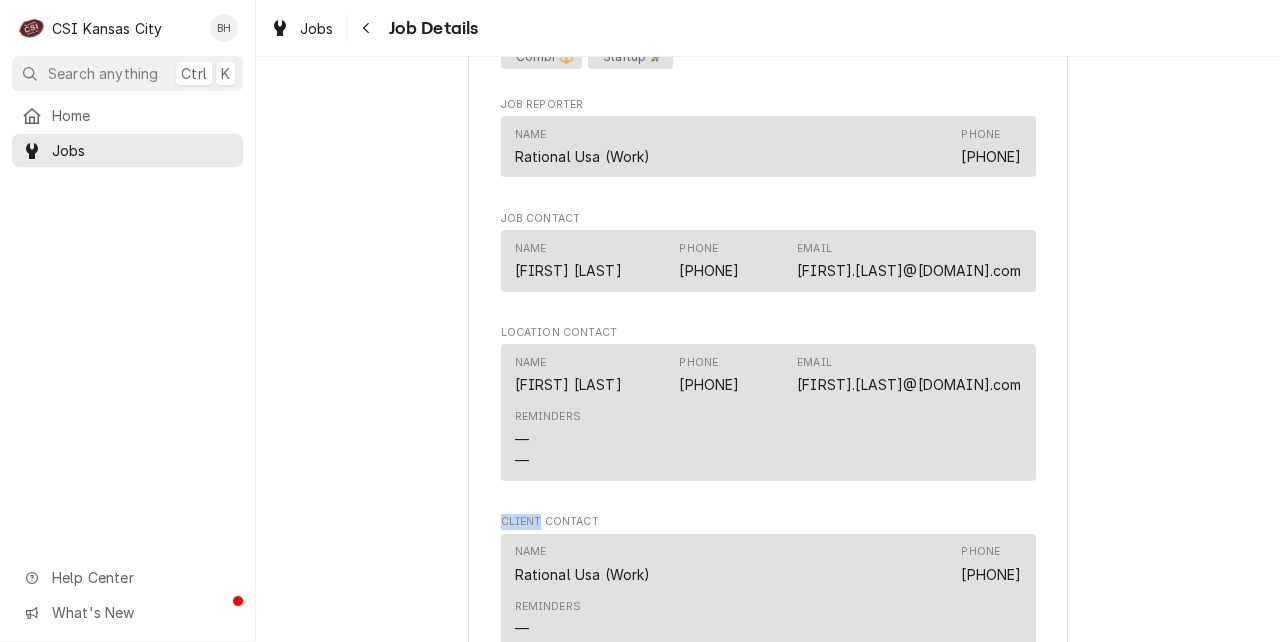 scroll, scrollTop: 2031, scrollLeft: 0, axis: vertical 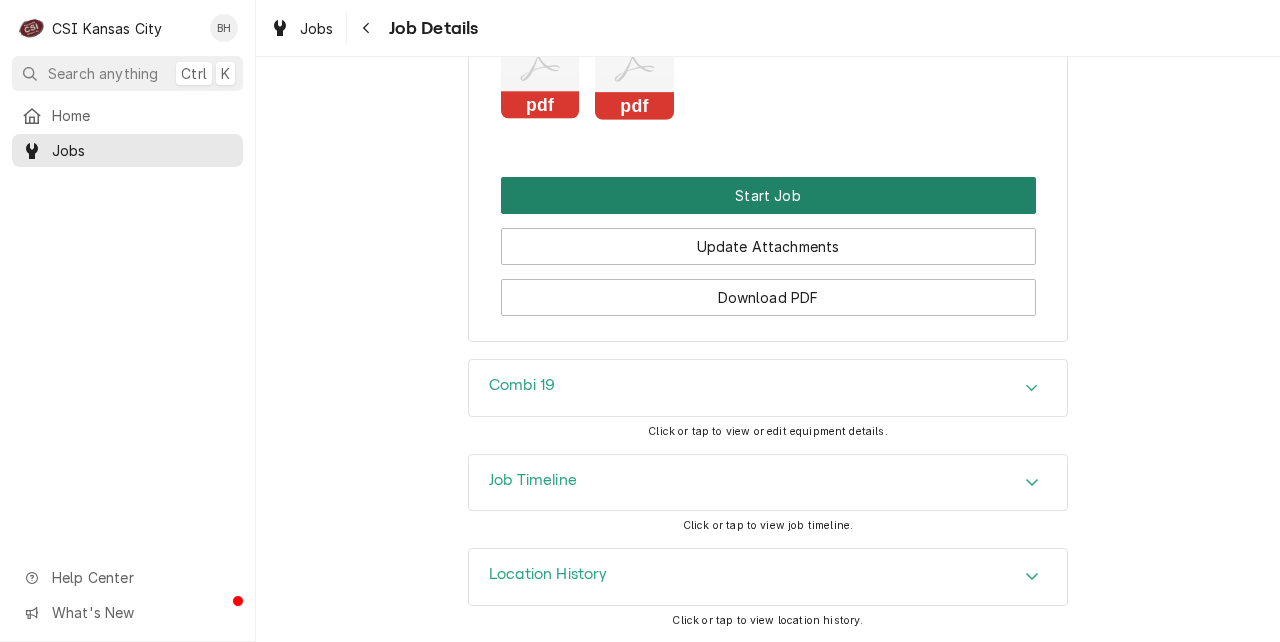 click on "Start Job" at bounding box center (768, 195) 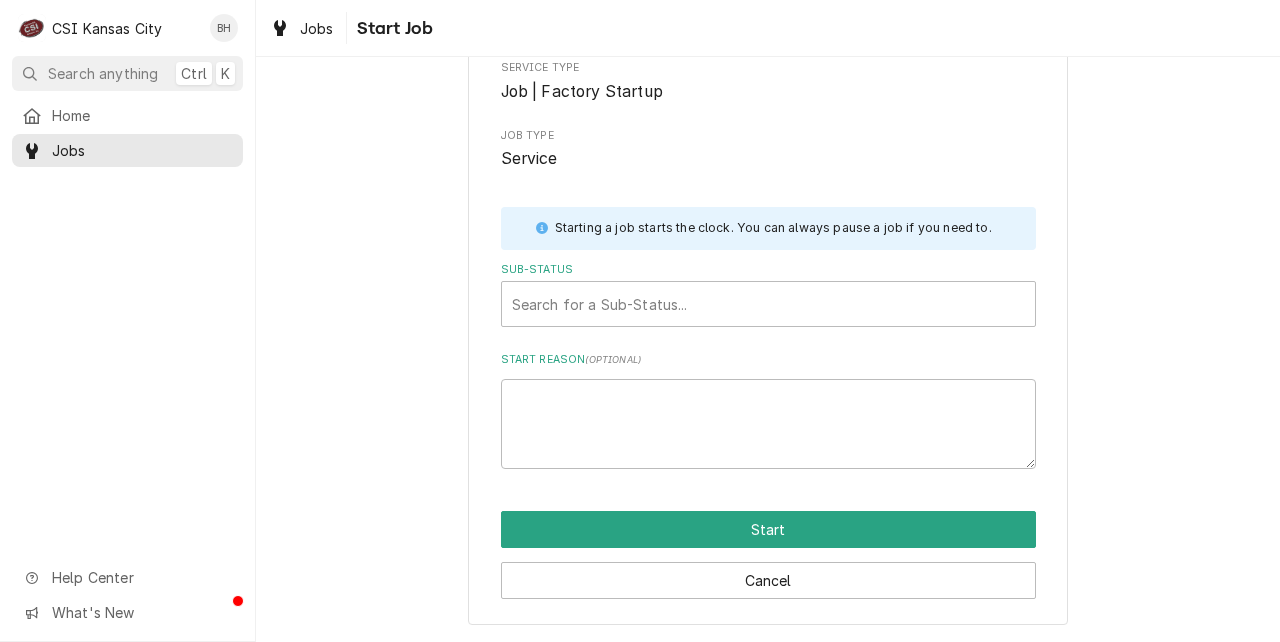 scroll, scrollTop: 0, scrollLeft: 0, axis: both 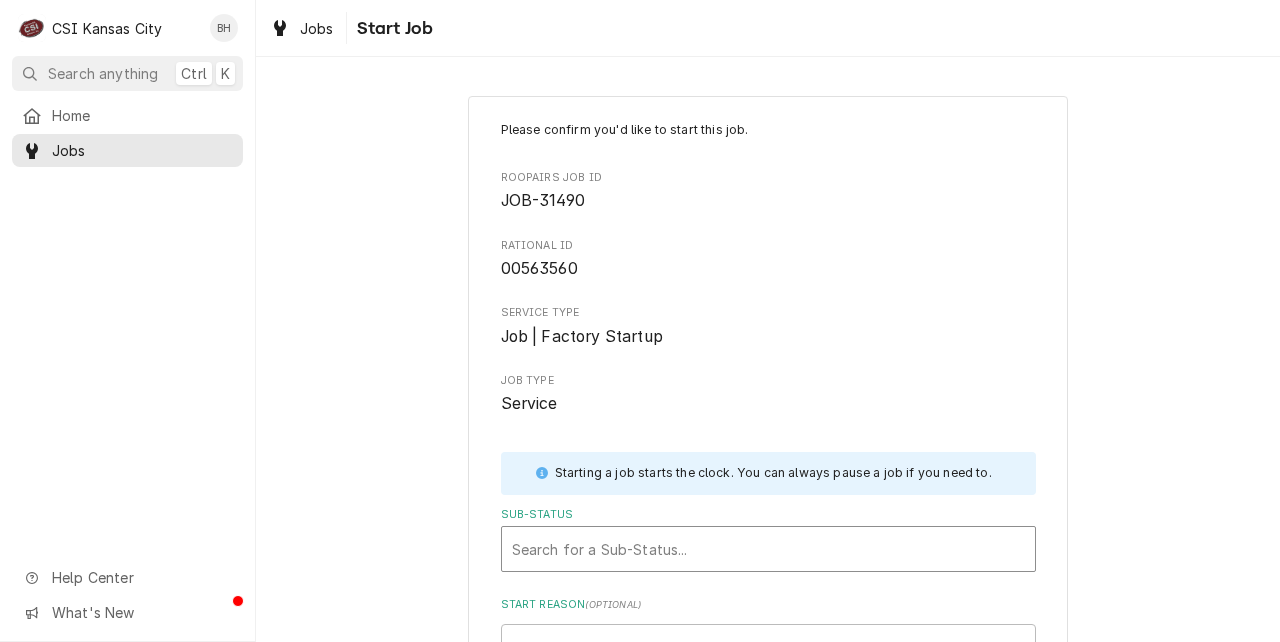 click on "Search for a Sub-Status..." at bounding box center [768, 549] 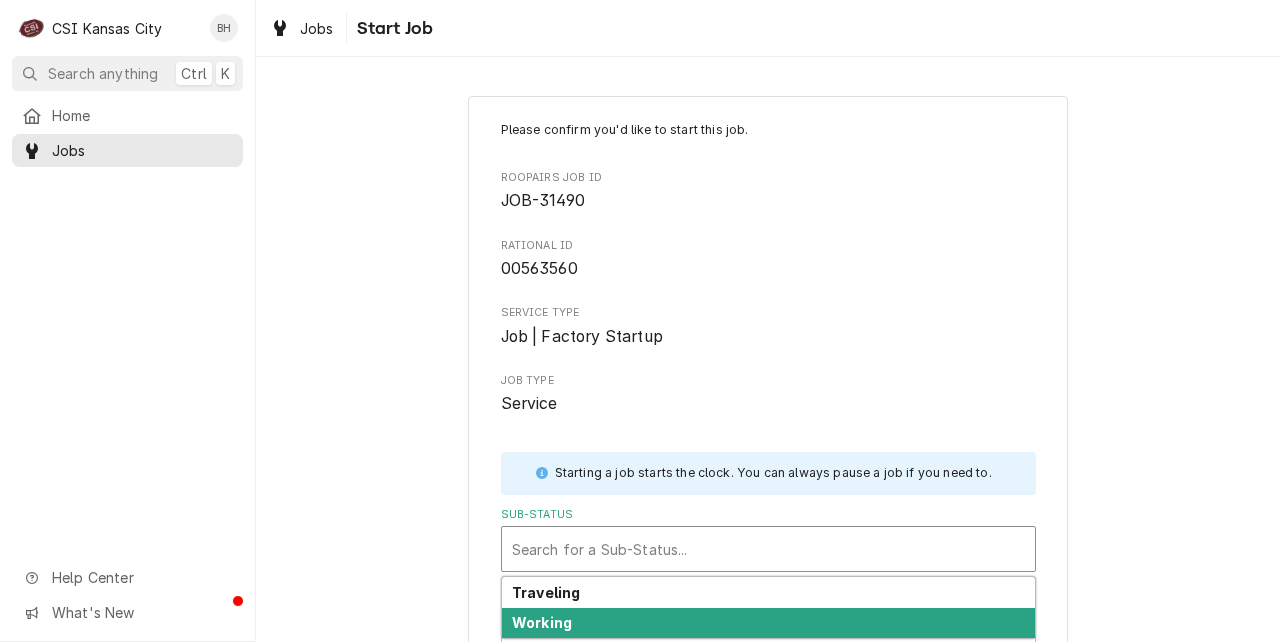 click on "Working" at bounding box center [768, 623] 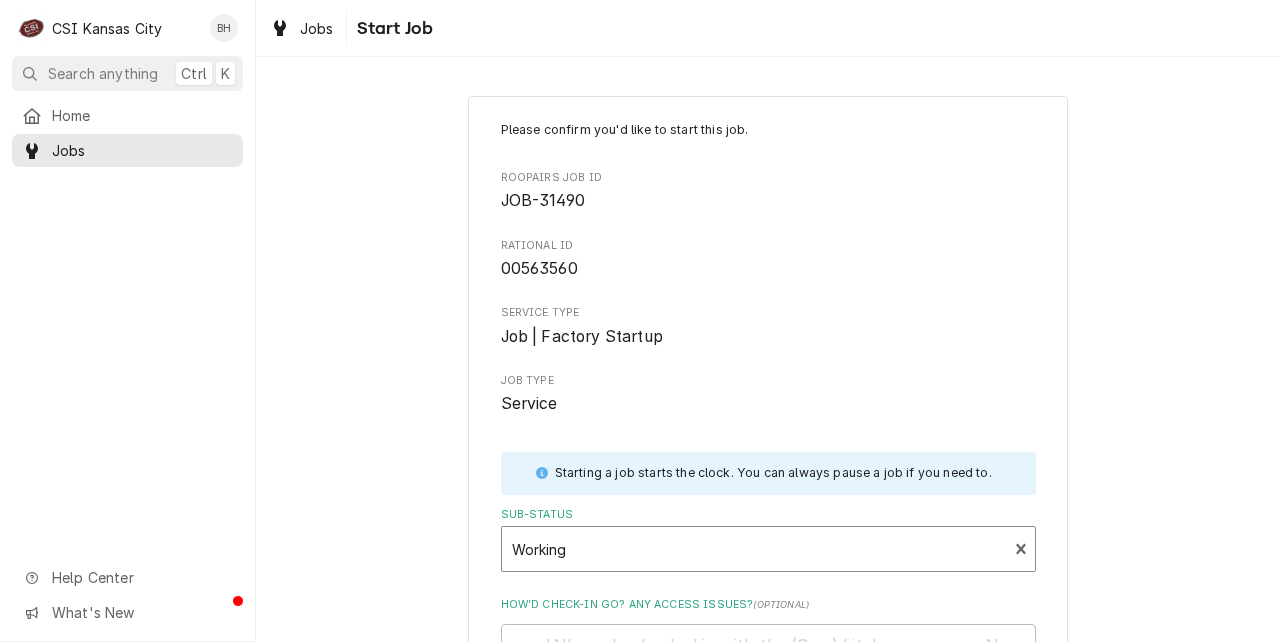 scroll, scrollTop: 294, scrollLeft: 0, axis: vertical 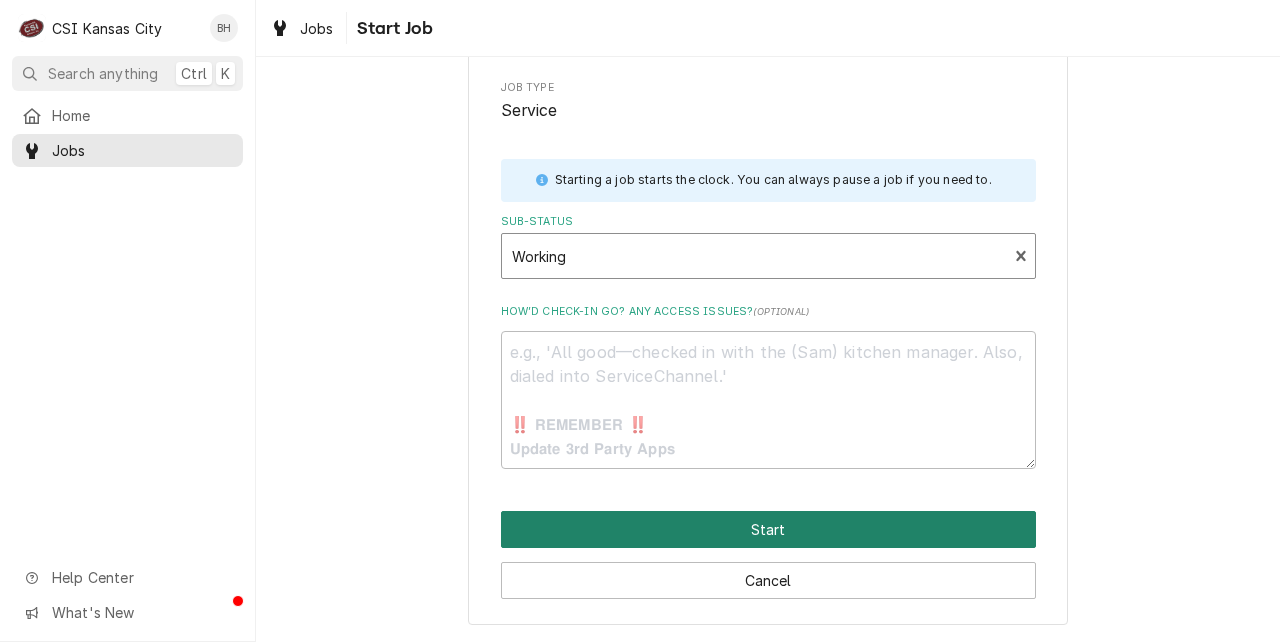 click on "Start" at bounding box center (768, 529) 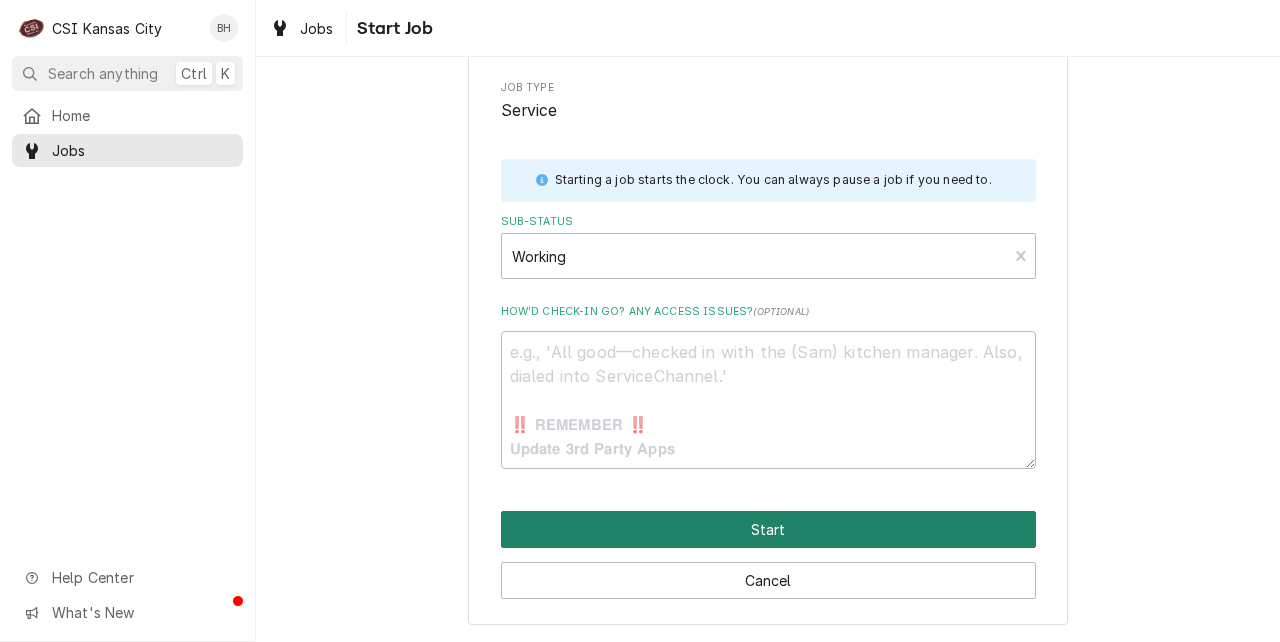 type on "x" 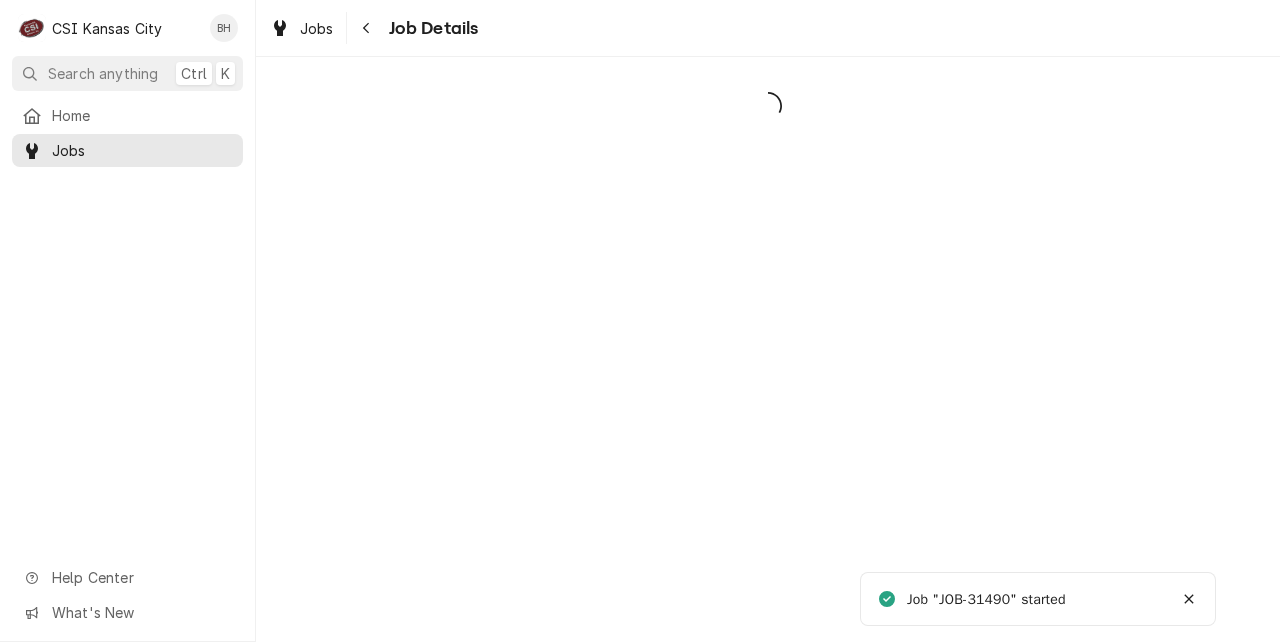 scroll, scrollTop: 0, scrollLeft: 0, axis: both 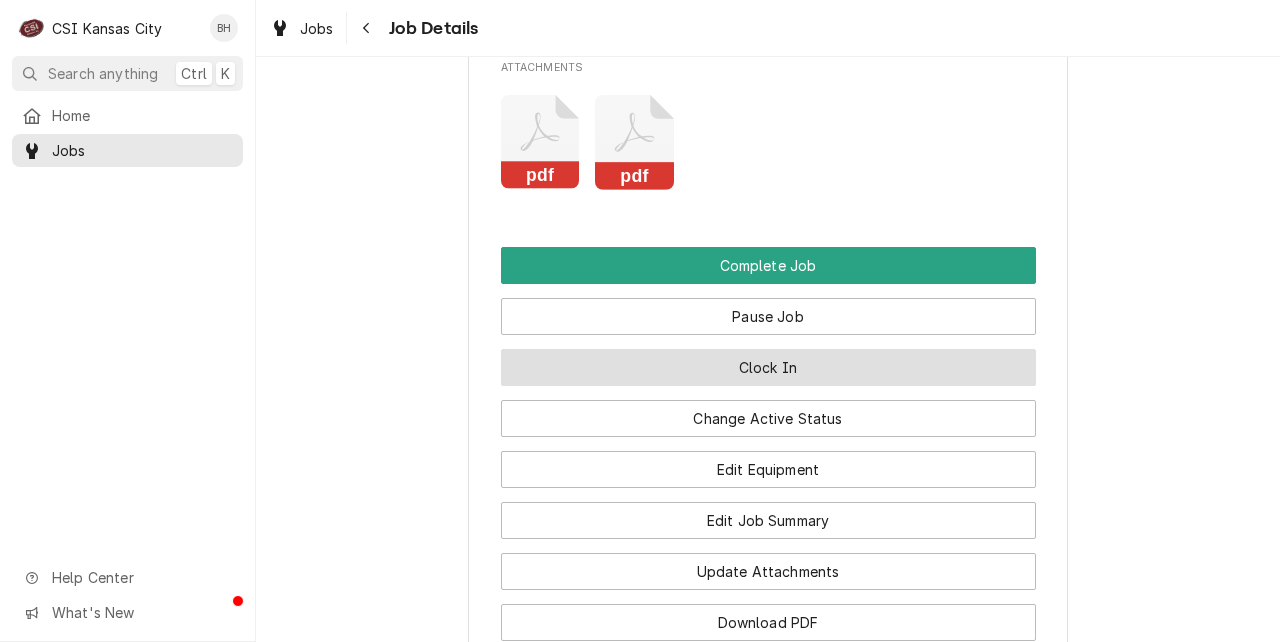 click on "Clock In" at bounding box center (768, 367) 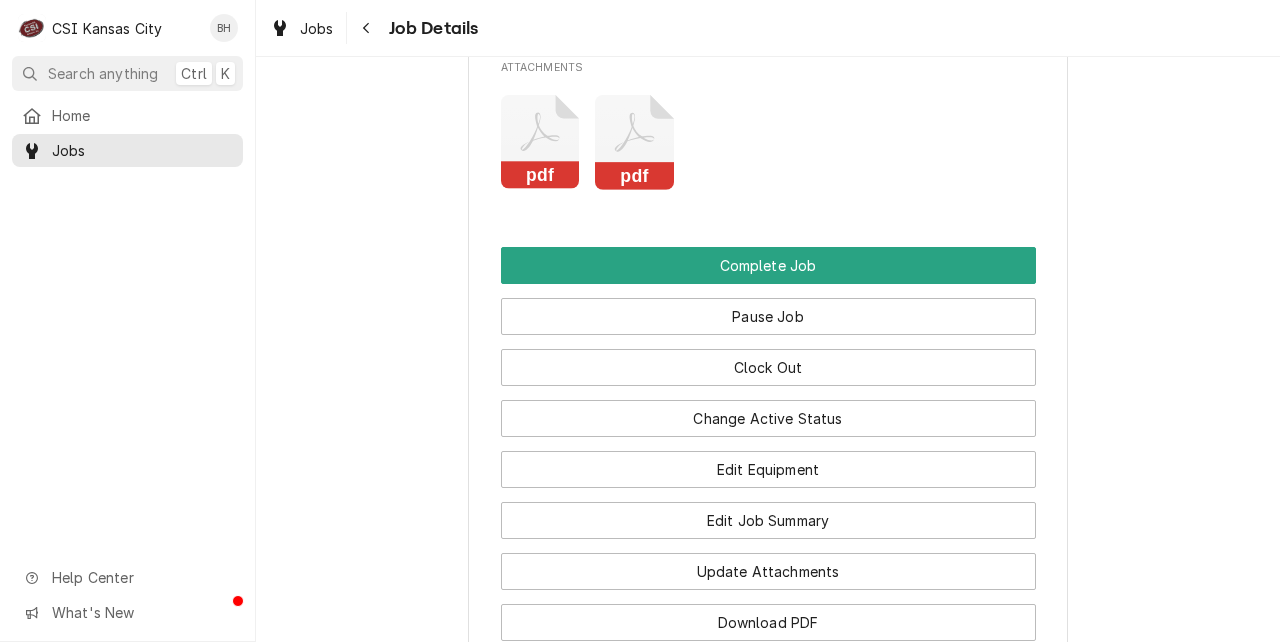 scroll, scrollTop: 836, scrollLeft: 0, axis: vertical 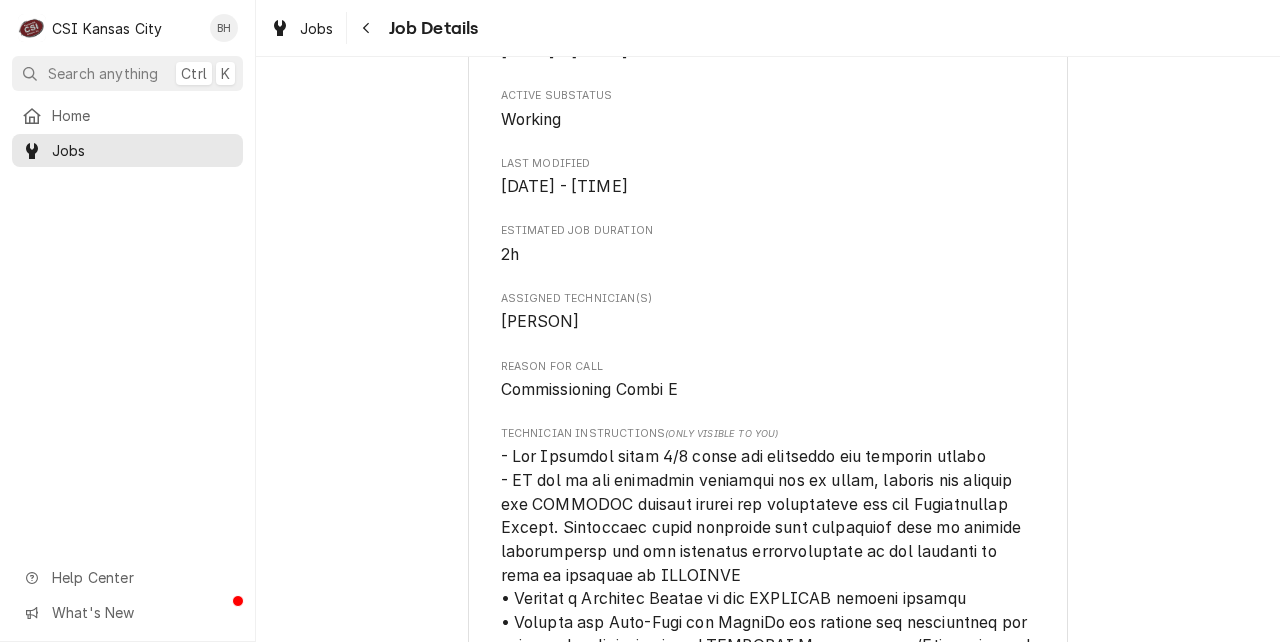 drag, startPoint x: 820, startPoint y: 269, endPoint x: 798, endPoint y: 272, distance: 22.203604 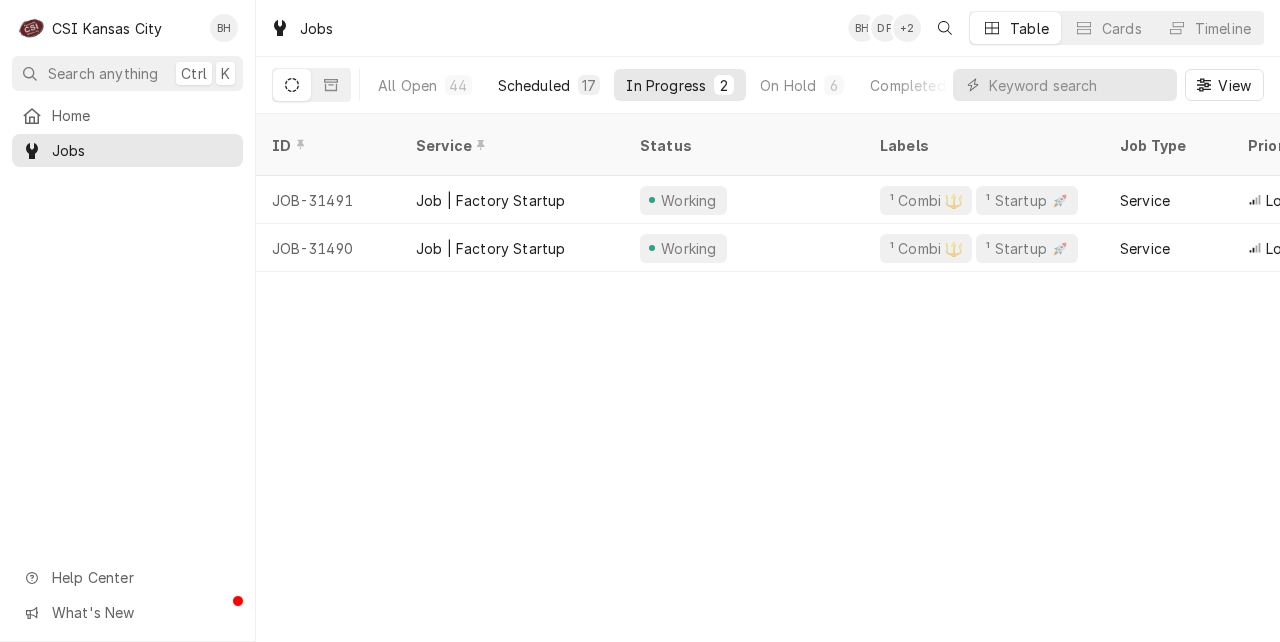 click on "Scheduled 17" at bounding box center (549, 85) 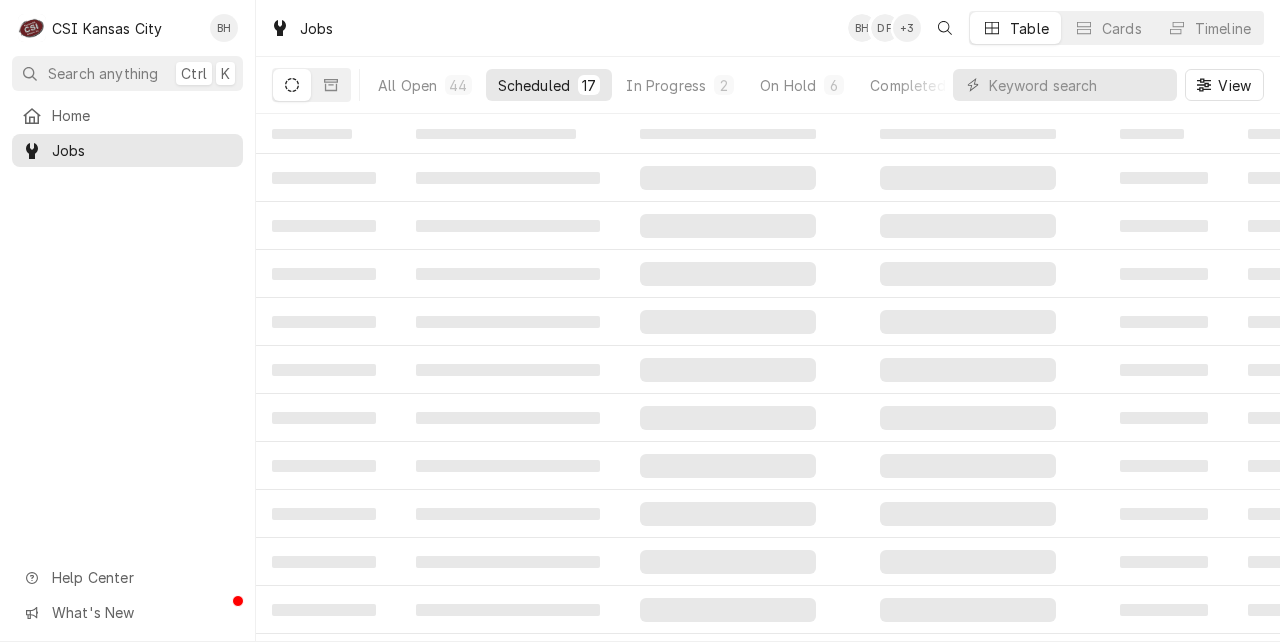 scroll, scrollTop: 0, scrollLeft: 0, axis: both 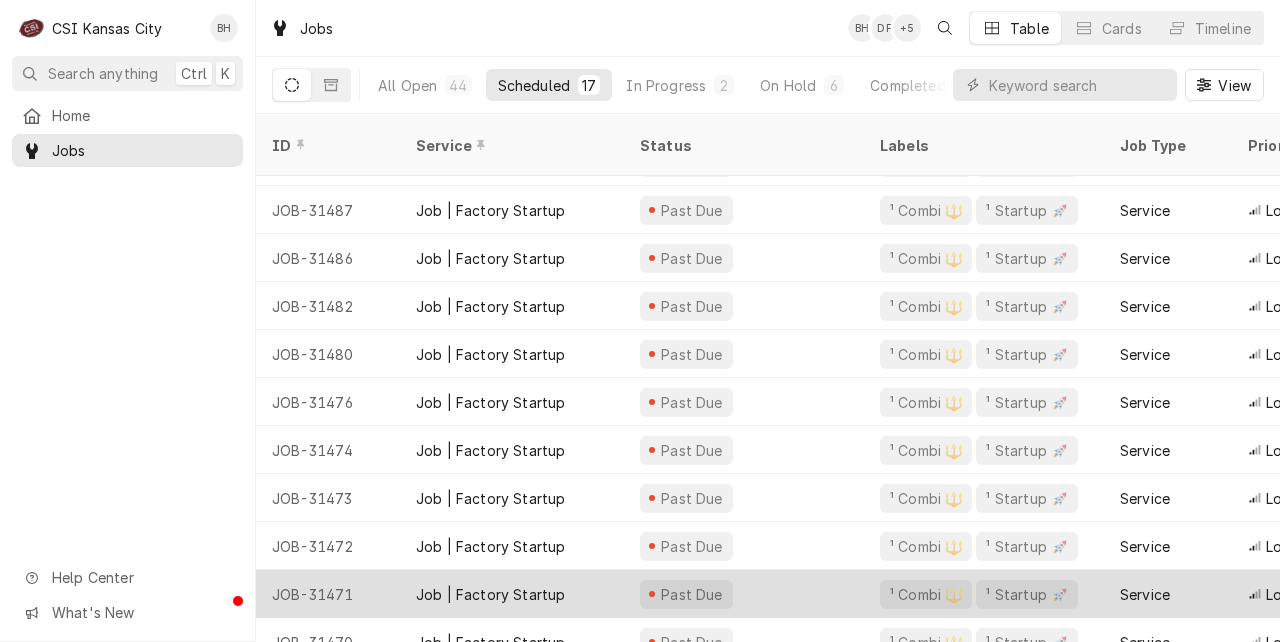 click on "JOB-31471" at bounding box center (328, 594) 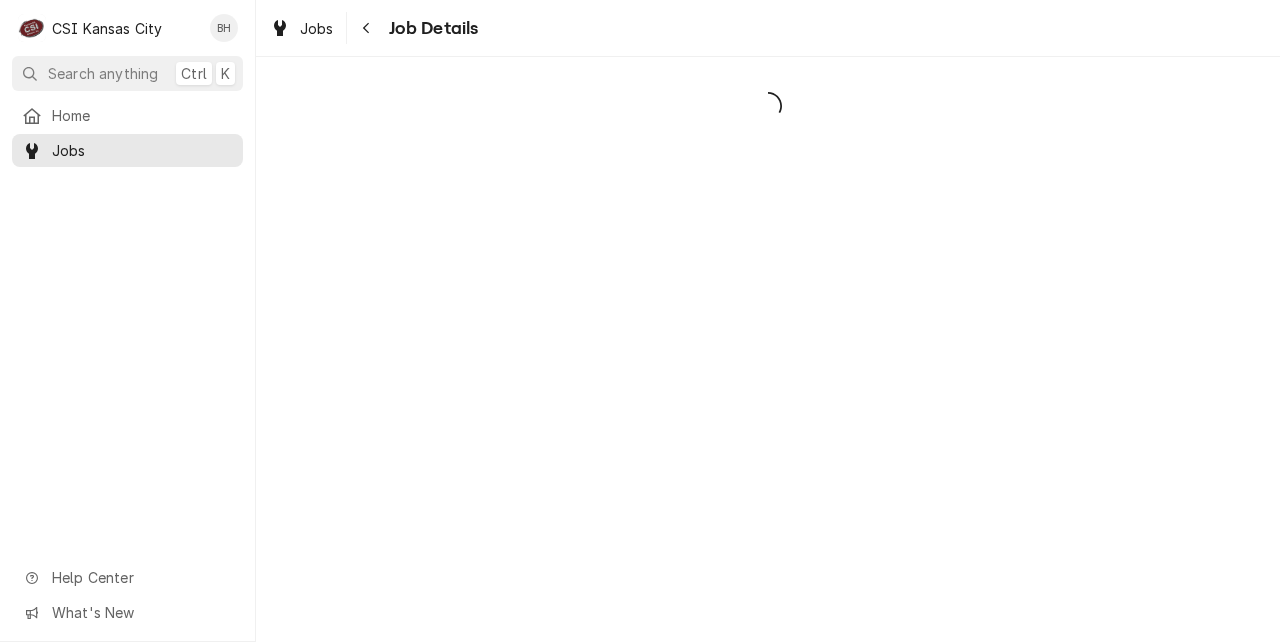 scroll, scrollTop: 0, scrollLeft: 0, axis: both 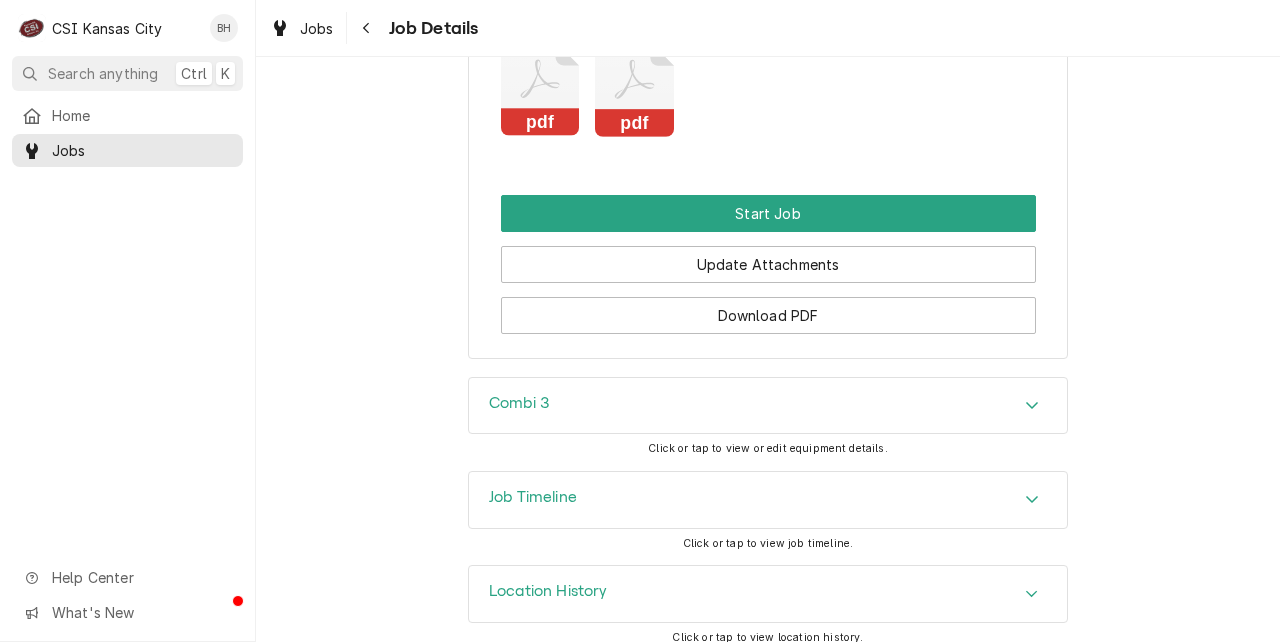 click on "Combi 3" at bounding box center [768, 406] 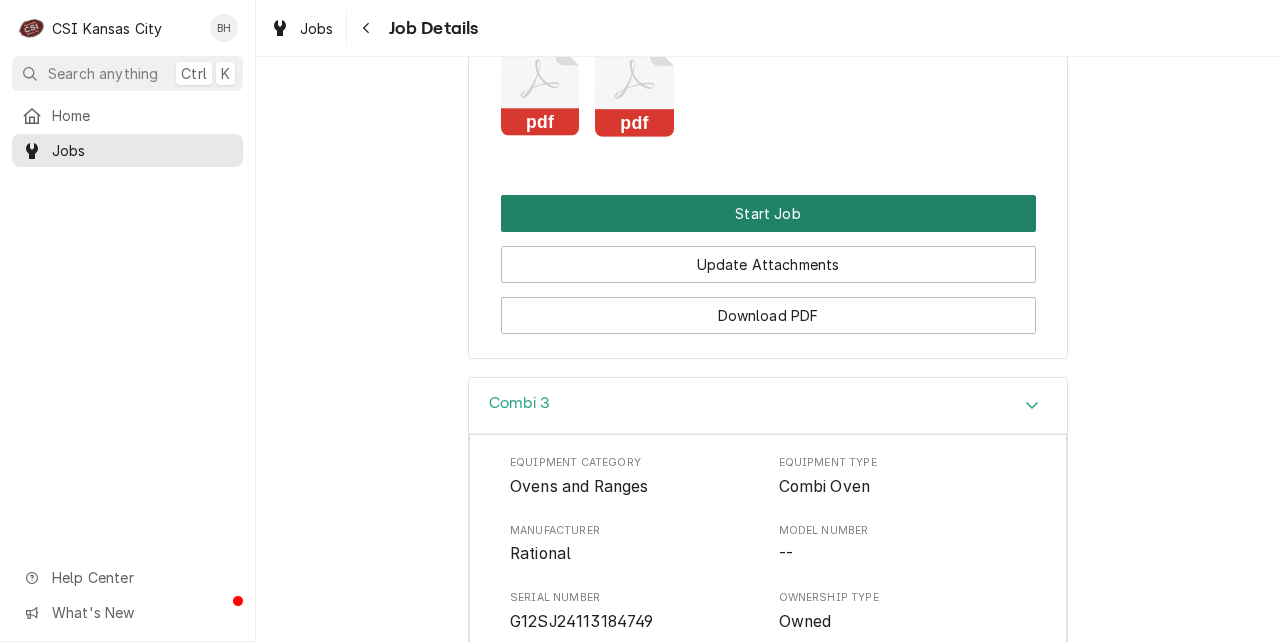 click on "Start Job" at bounding box center (768, 213) 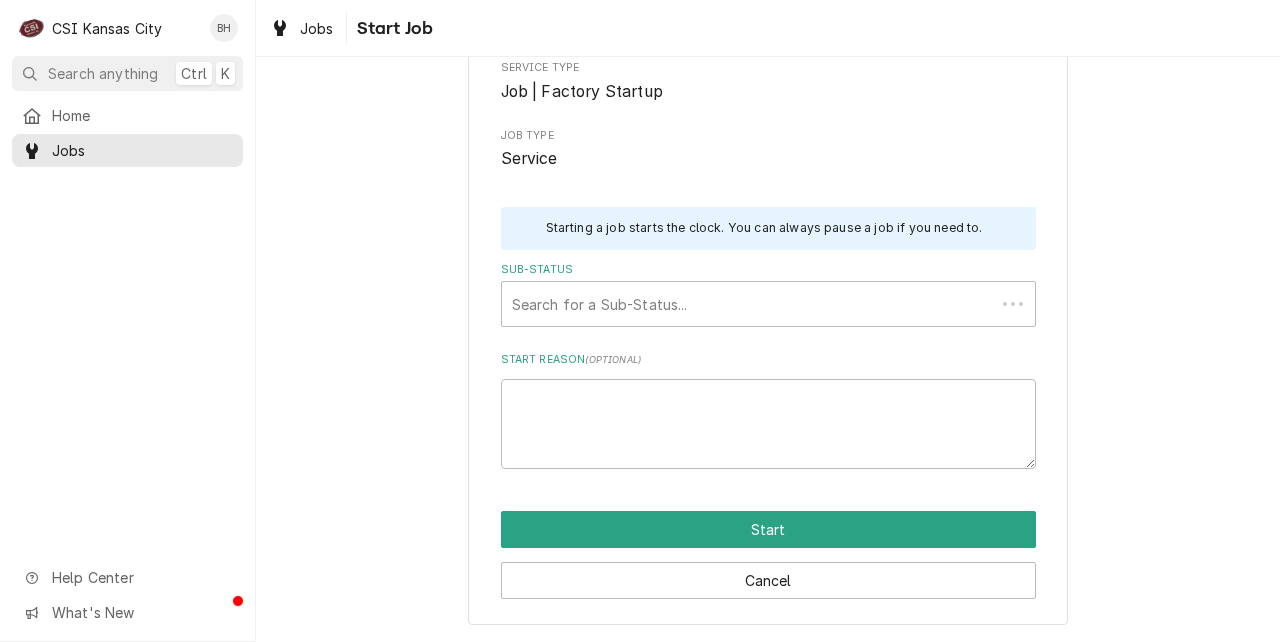 scroll, scrollTop: 0, scrollLeft: 0, axis: both 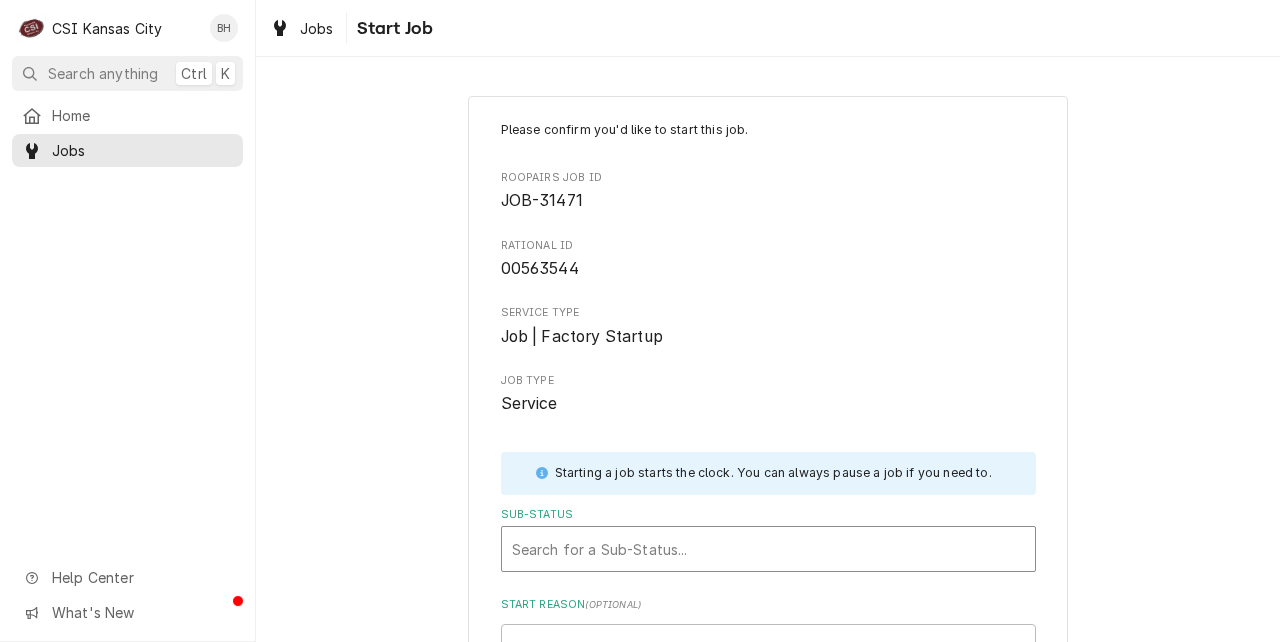 click at bounding box center (768, 549) 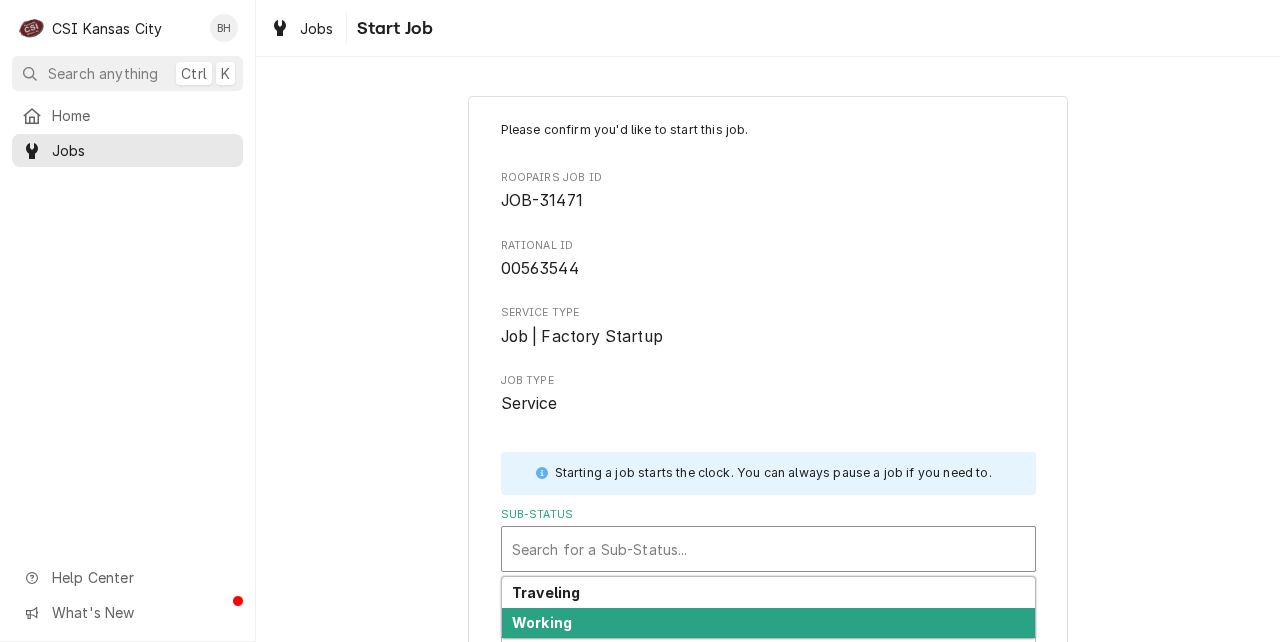 click on "Working" at bounding box center [768, 623] 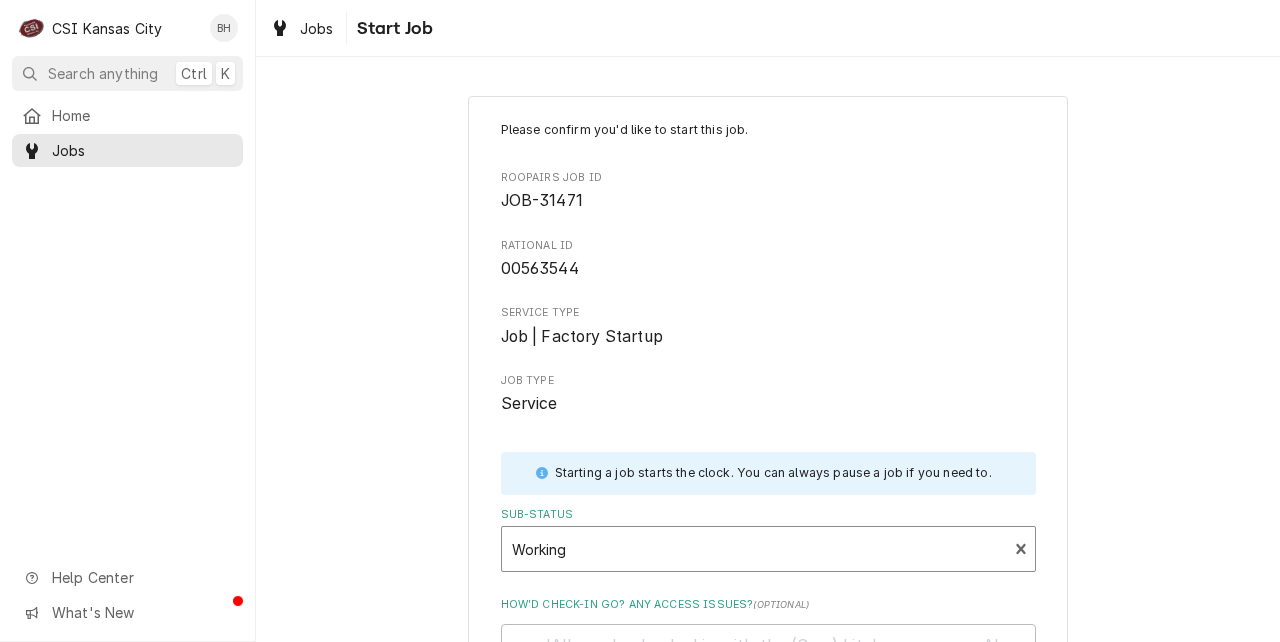 scroll, scrollTop: 294, scrollLeft: 0, axis: vertical 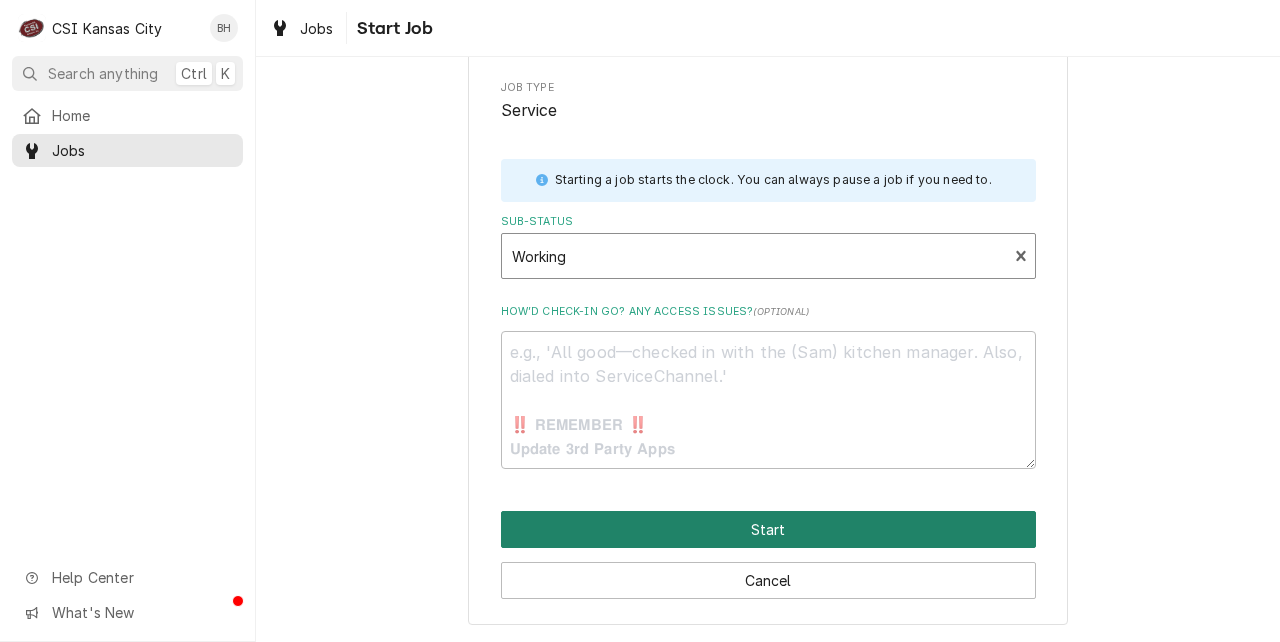 click on "Start" at bounding box center (768, 529) 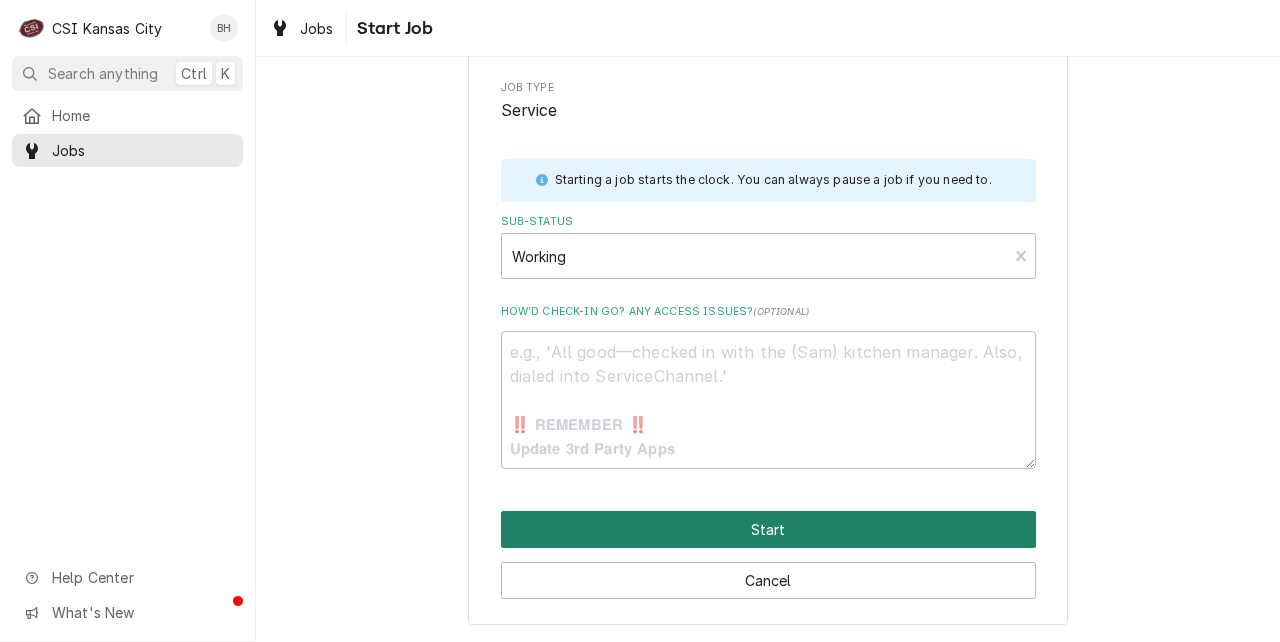 type on "x" 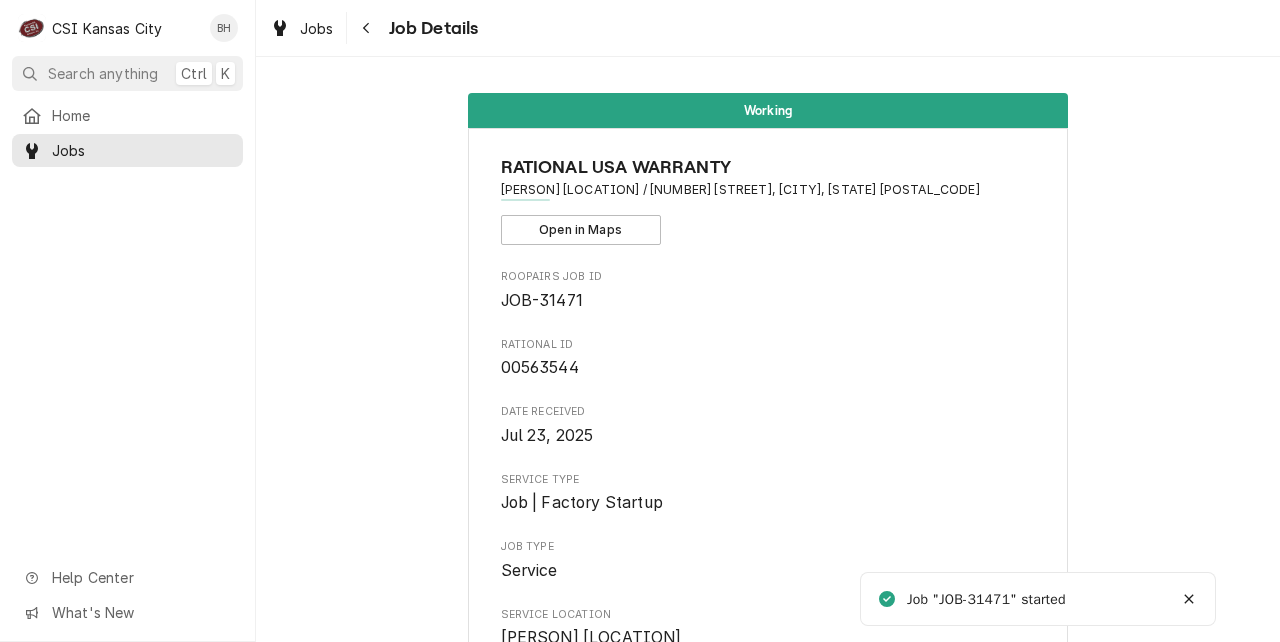 scroll, scrollTop: 0, scrollLeft: 0, axis: both 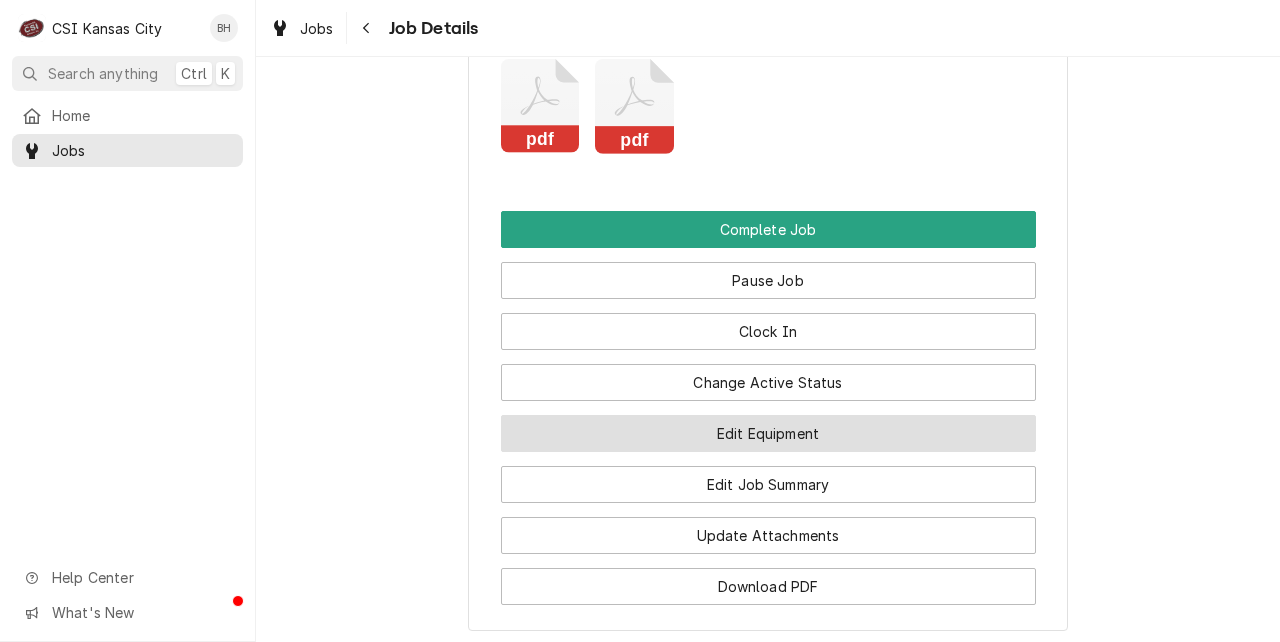 click on "Edit Equipment" at bounding box center [768, 433] 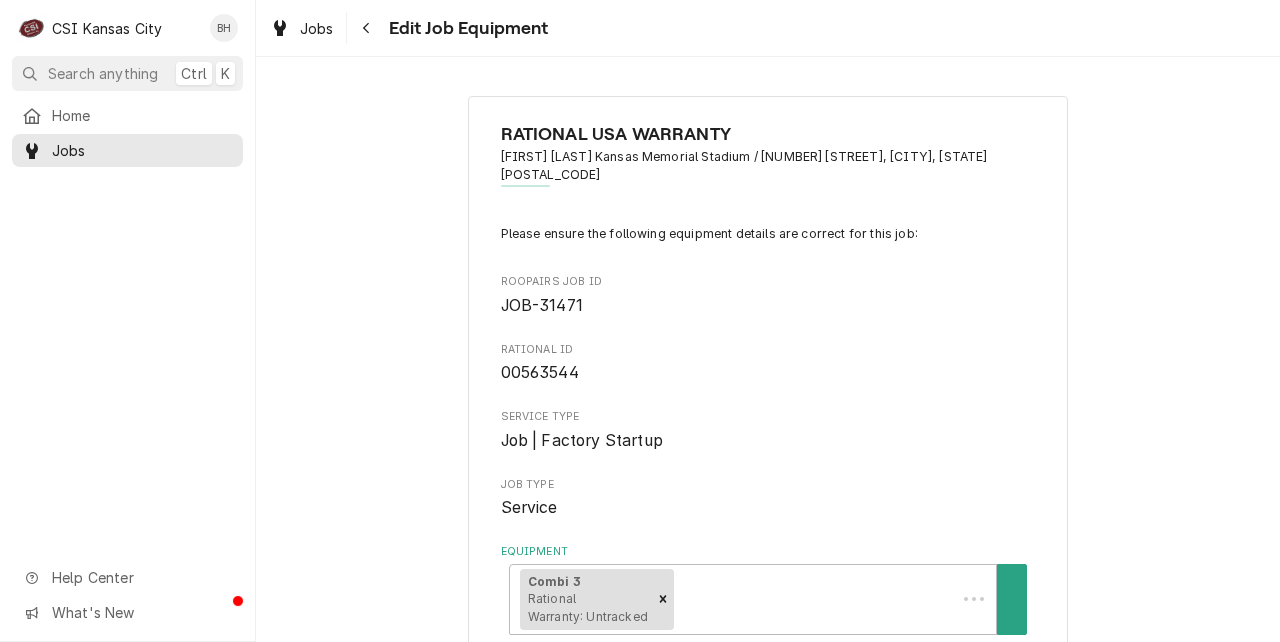scroll, scrollTop: 0, scrollLeft: 0, axis: both 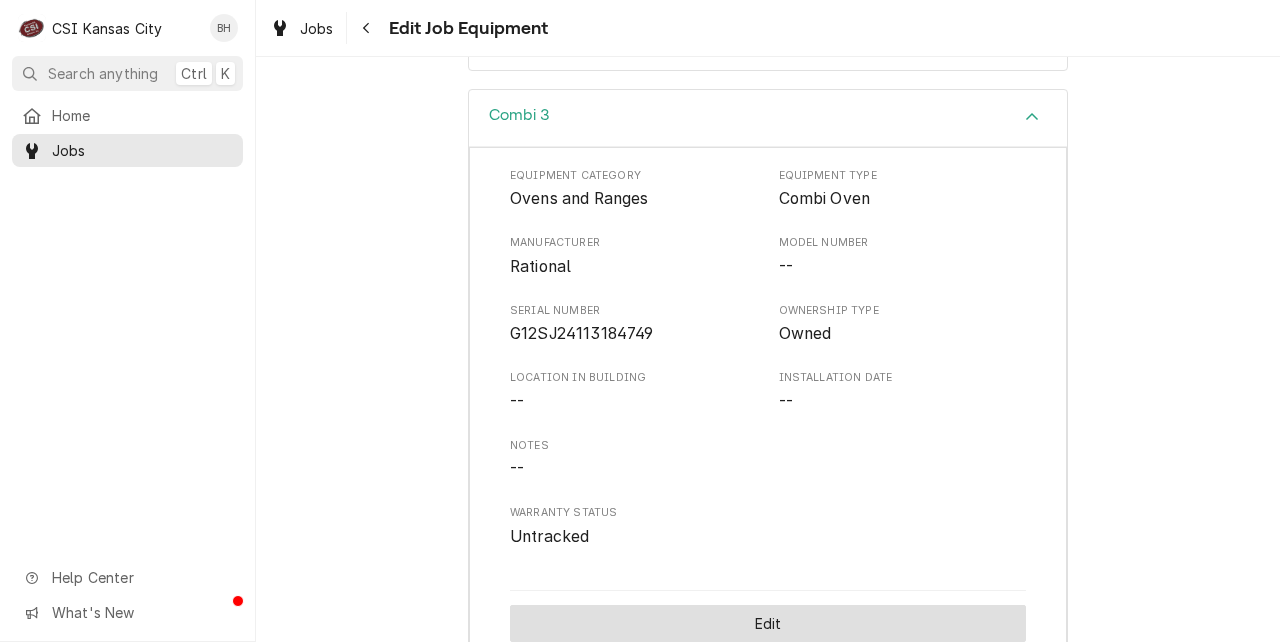 click on "Edit" at bounding box center (768, 623) 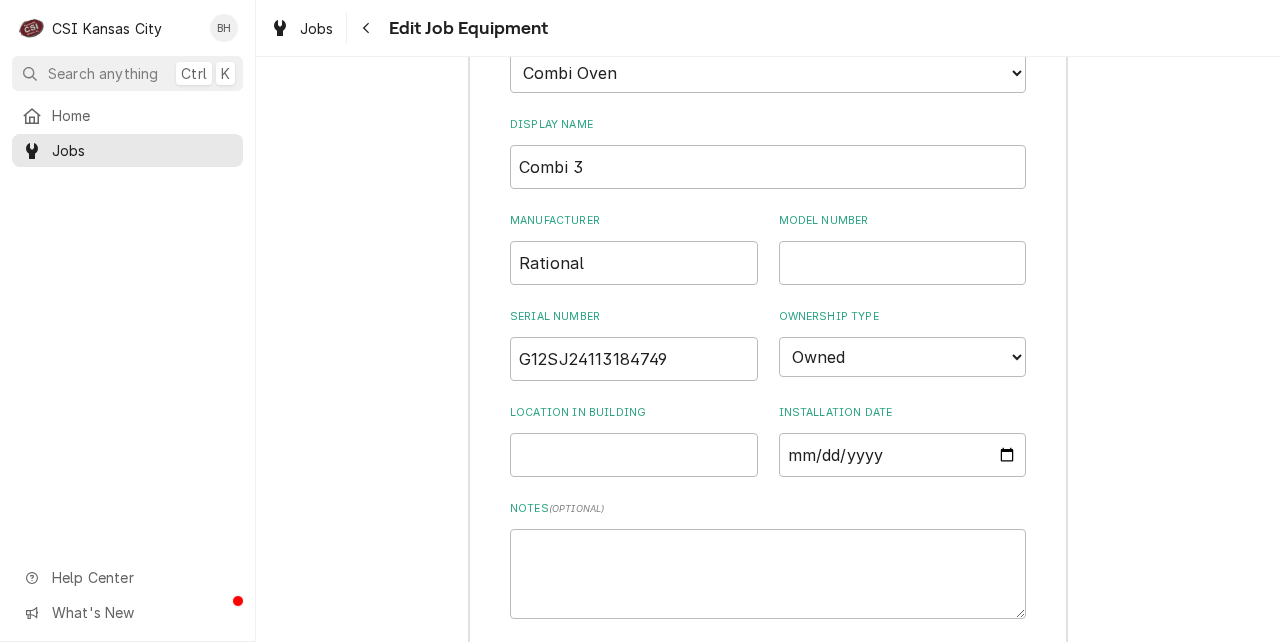 scroll, scrollTop: 1099, scrollLeft: 0, axis: vertical 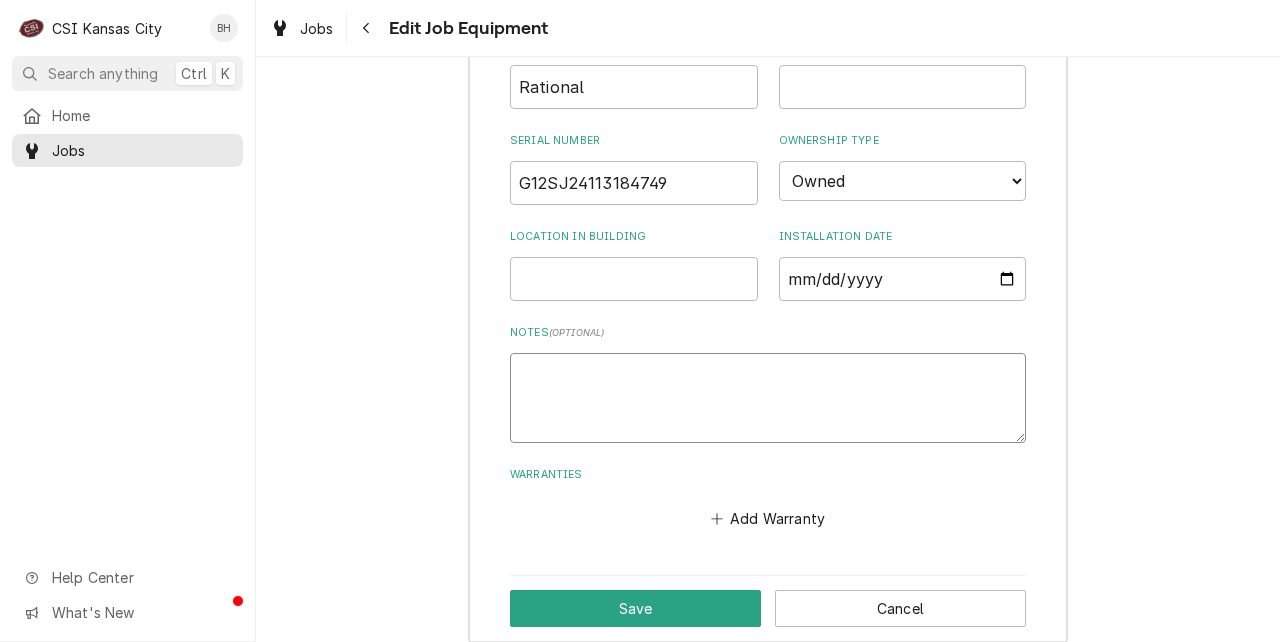 click on "Notes  ( optional )" at bounding box center (768, 398) 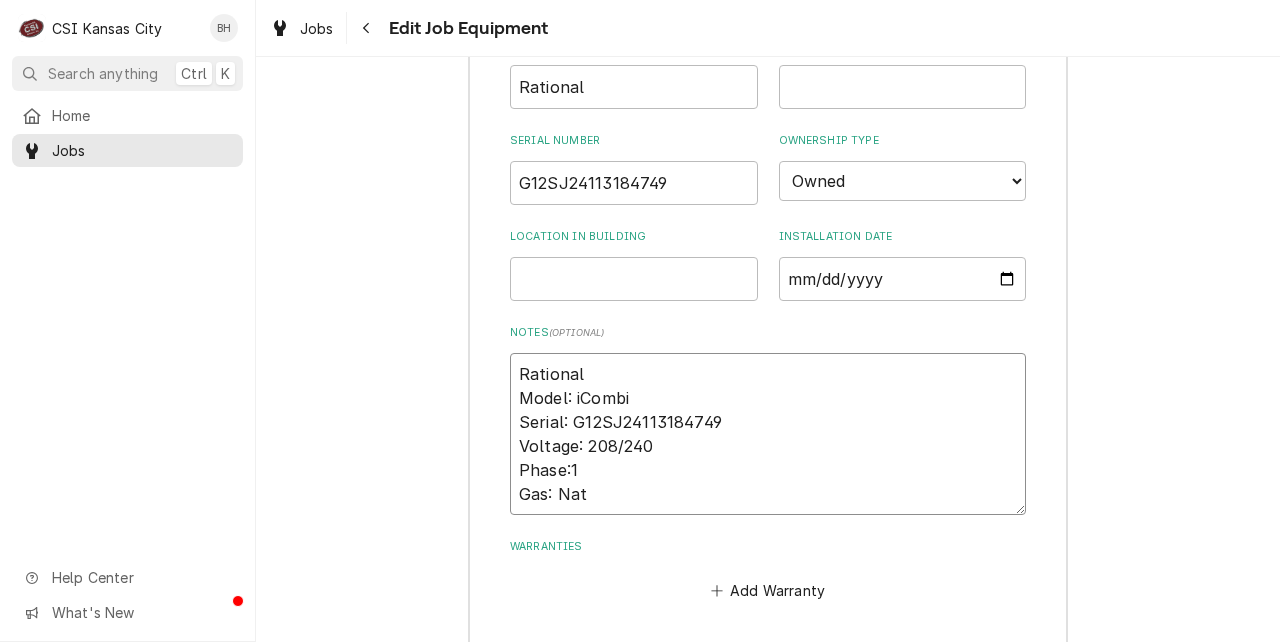 type on "x" 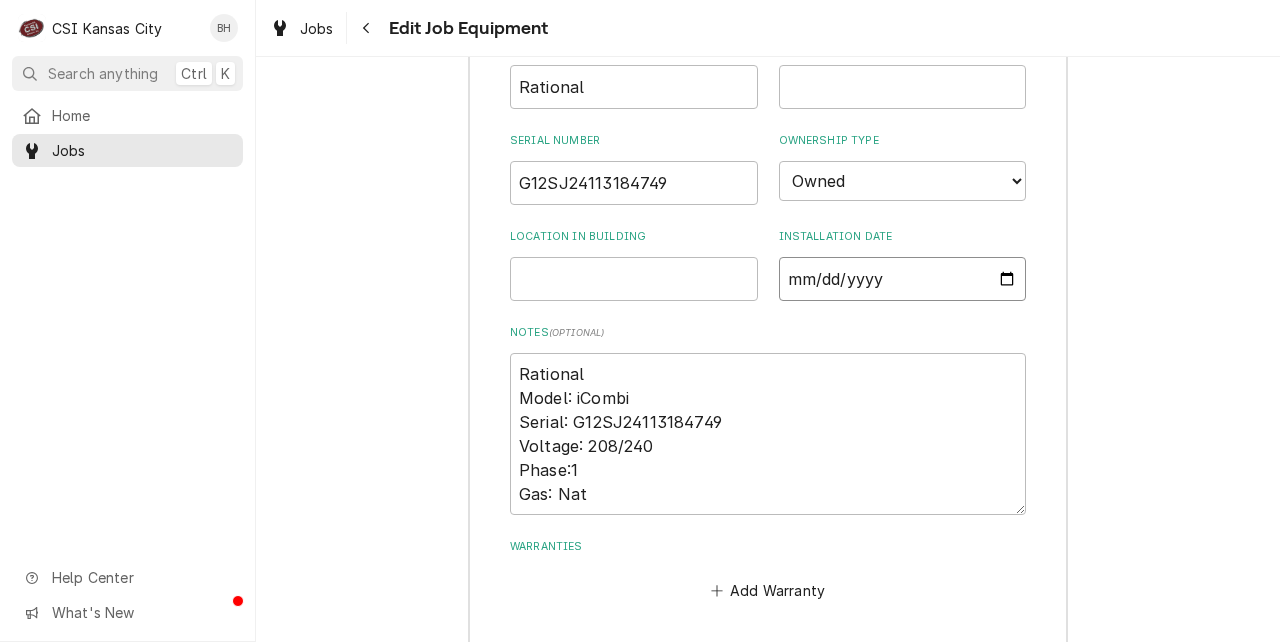 click on "Installation Date" at bounding box center [903, 279] 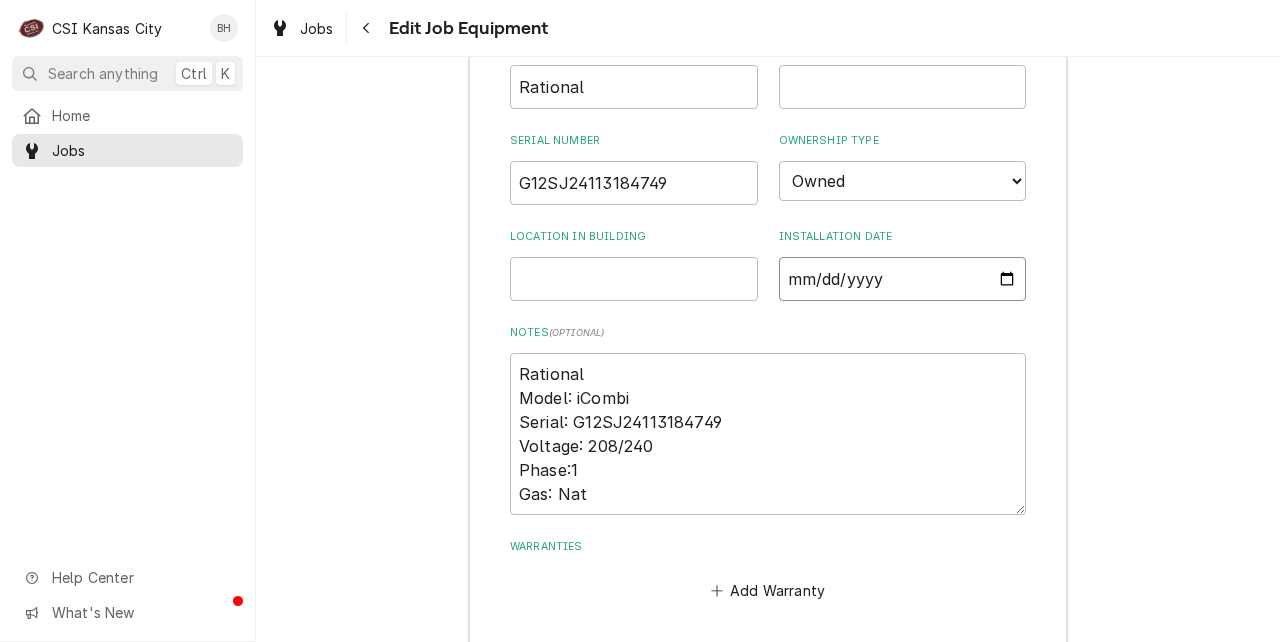 click on "Installation Date" at bounding box center (903, 279) 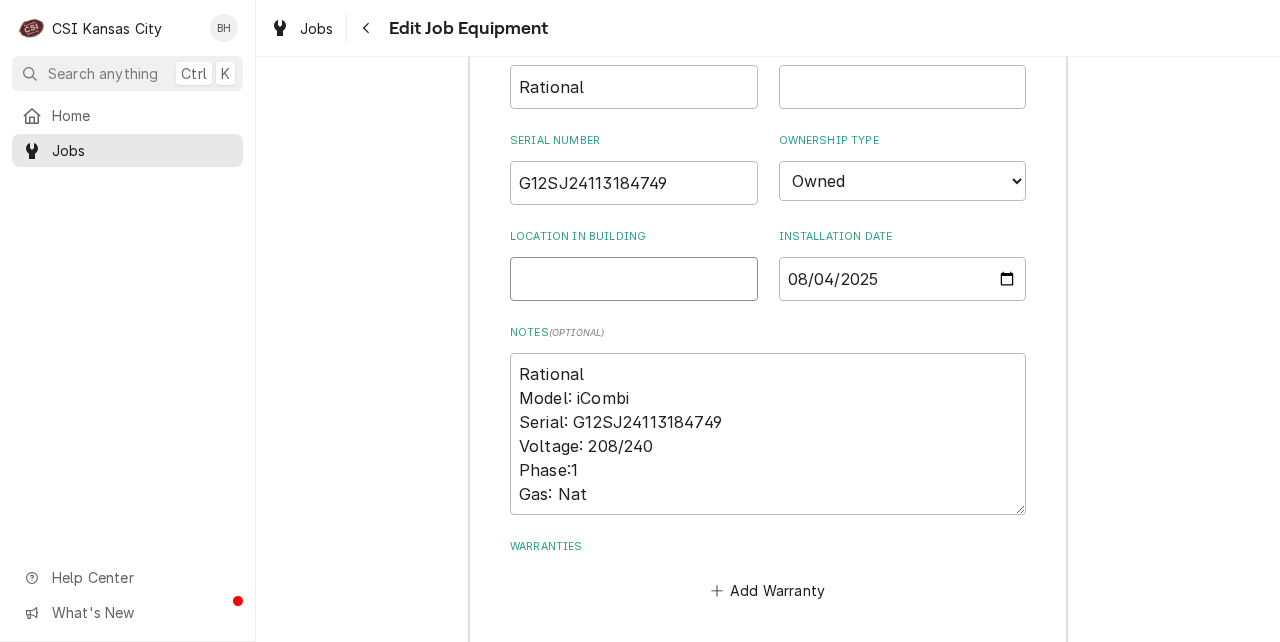 click on "Location in Building" at bounding box center (634, 279) 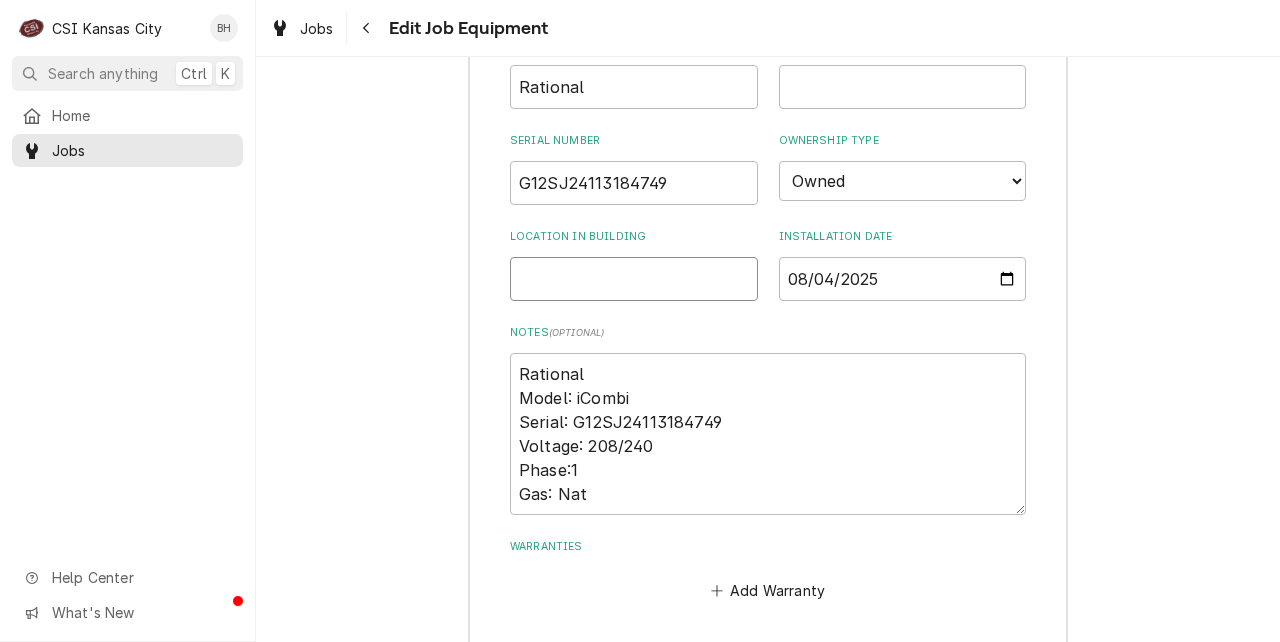 type on "x" 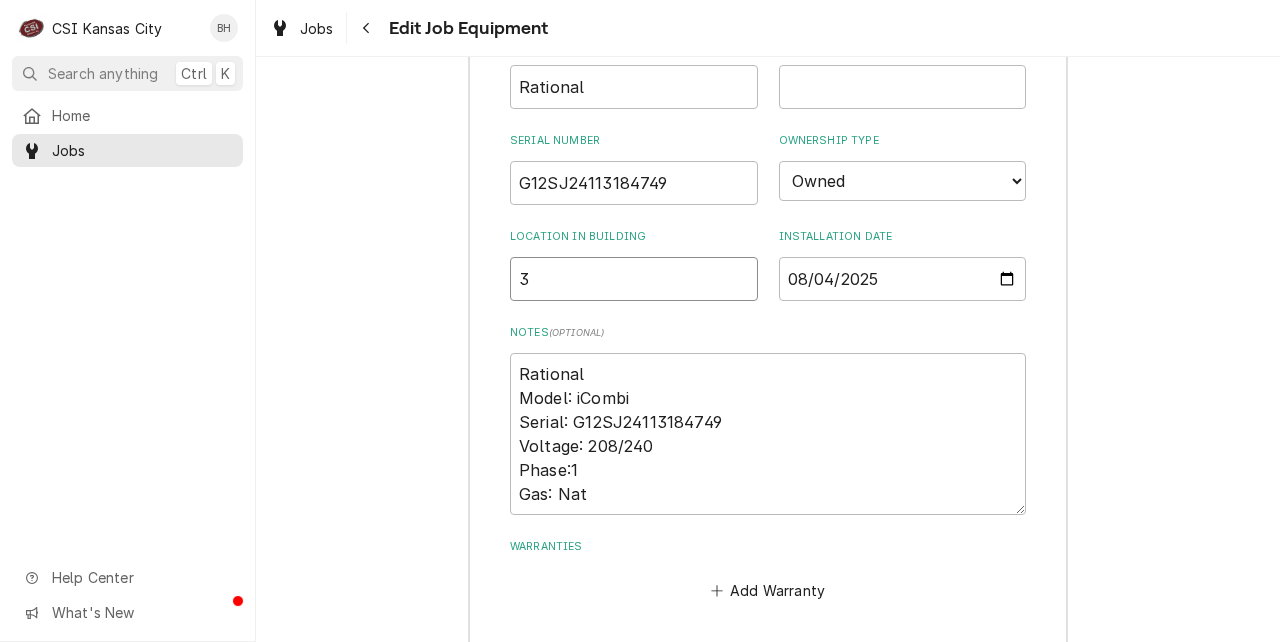 type on "x" 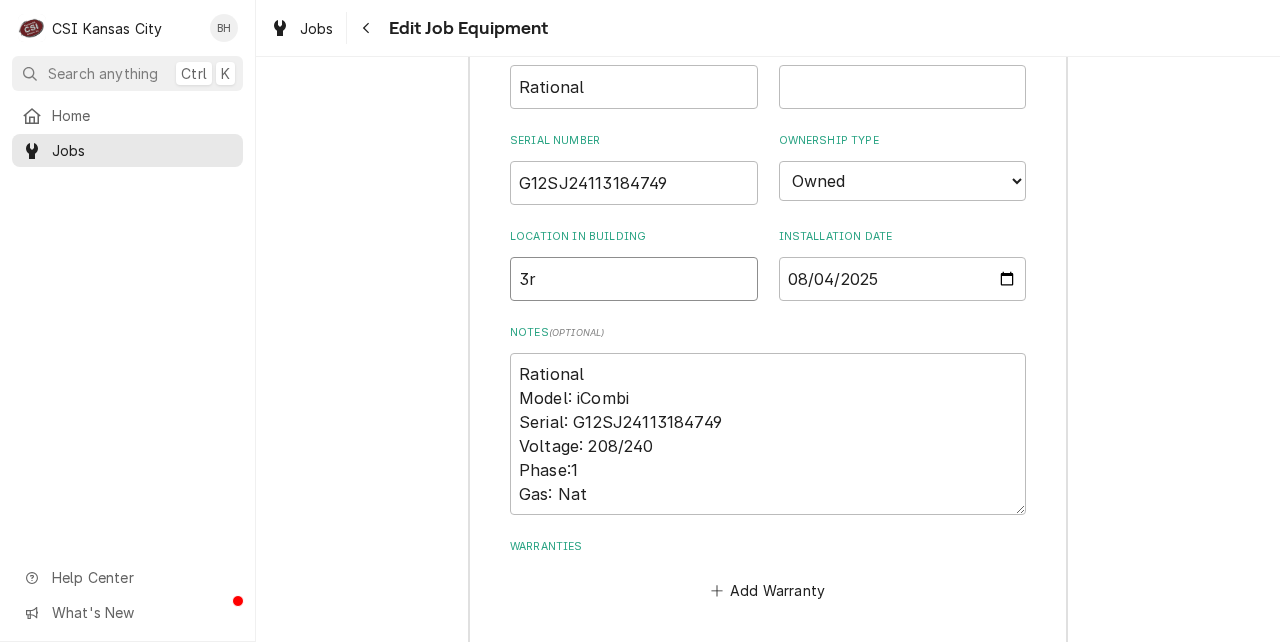 type on "x" 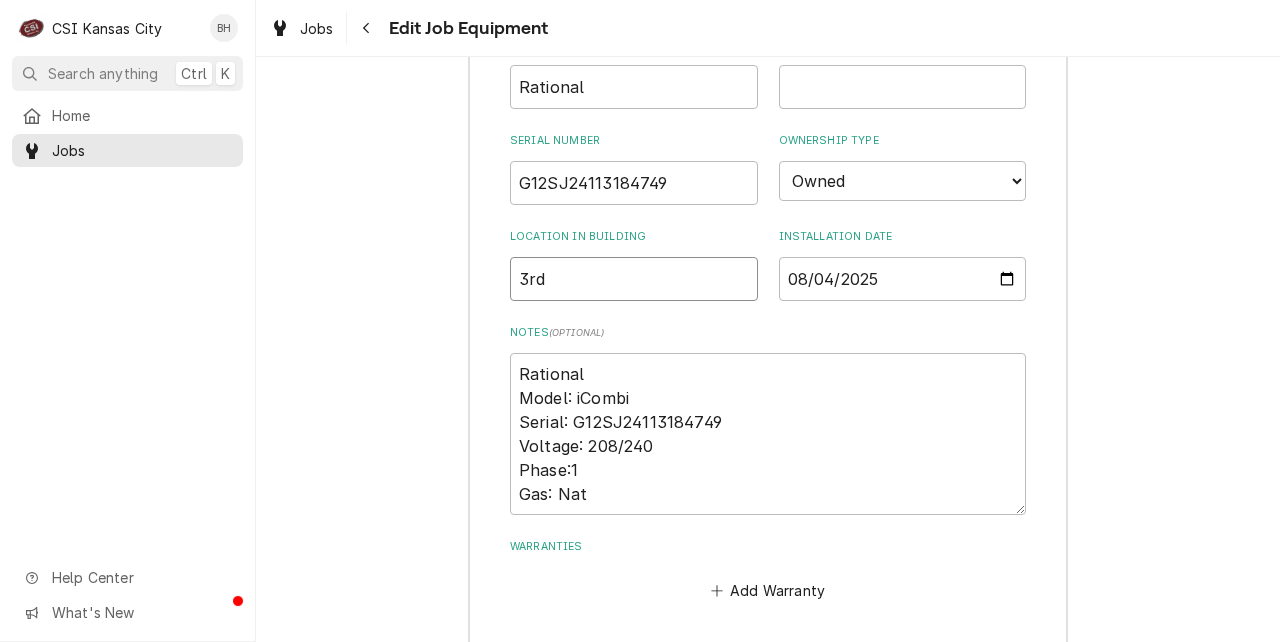 type on "x" 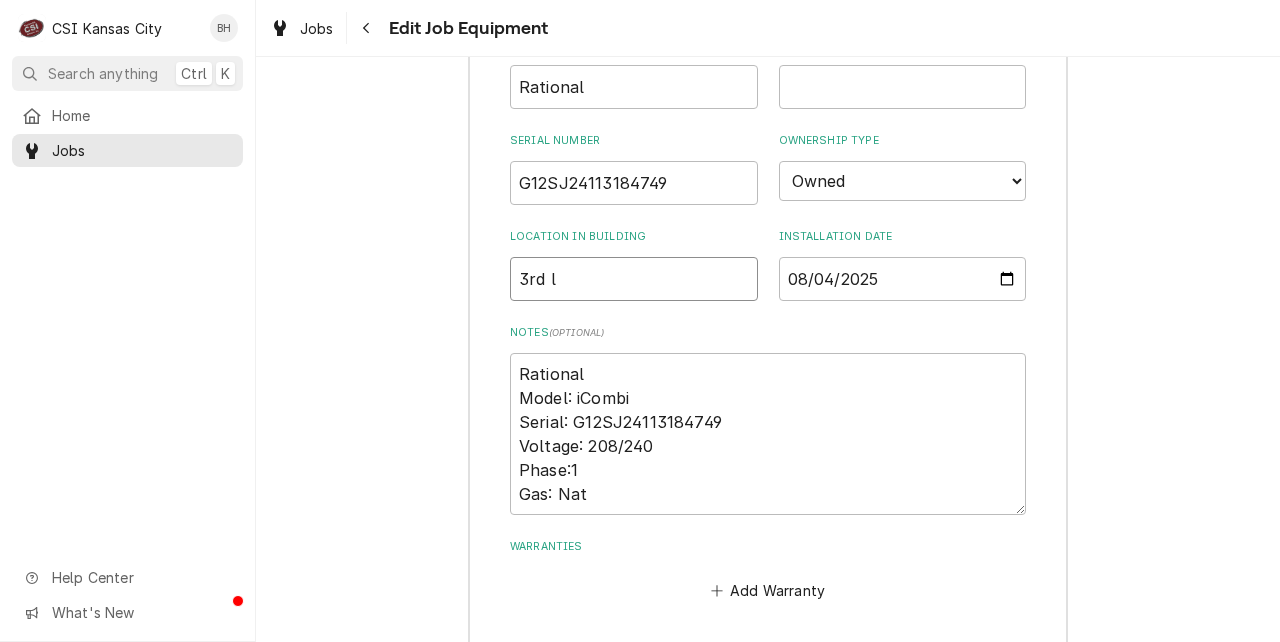 type on "x" 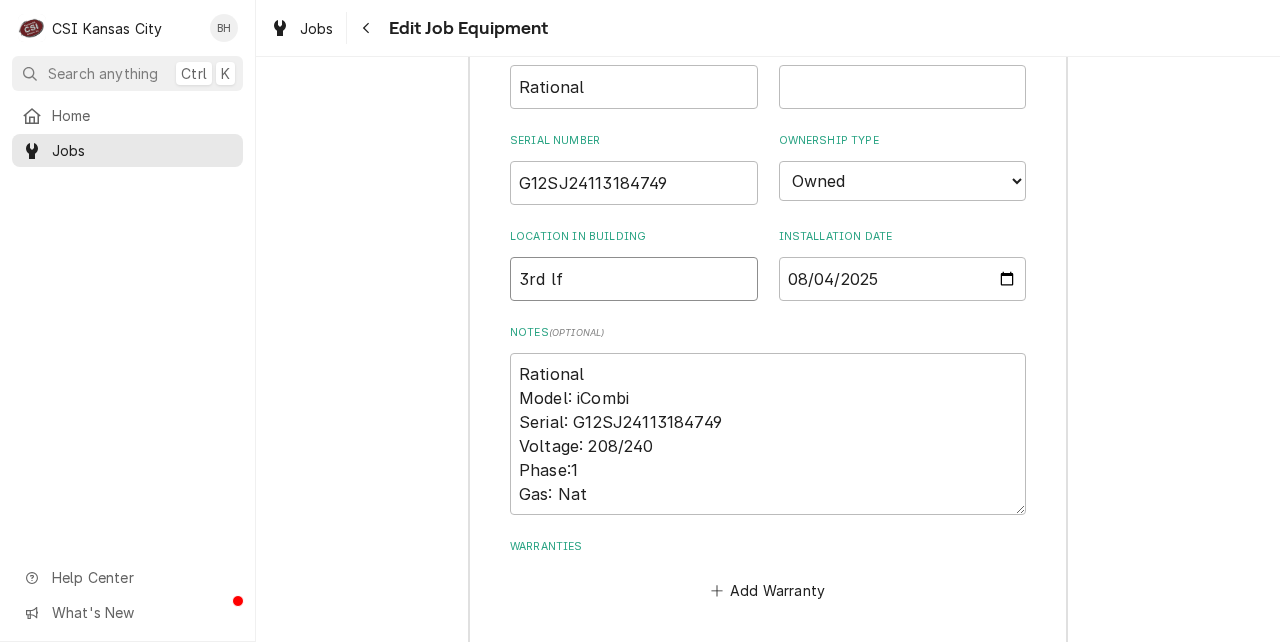 type on "3rd l" 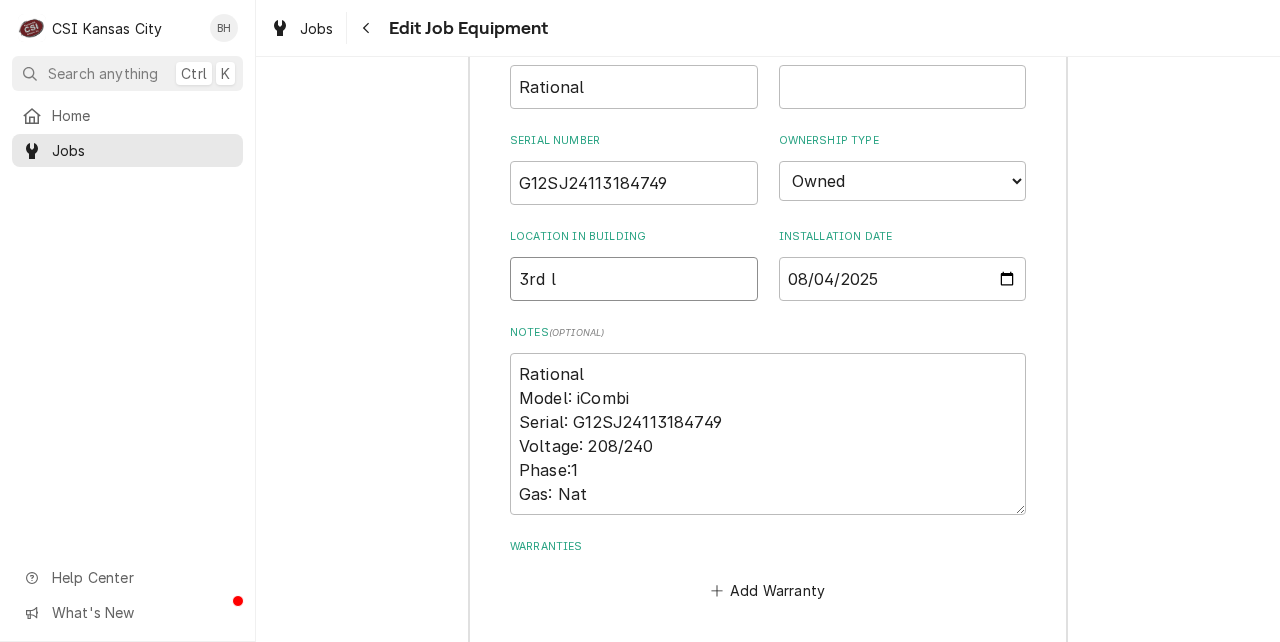 type on "x" 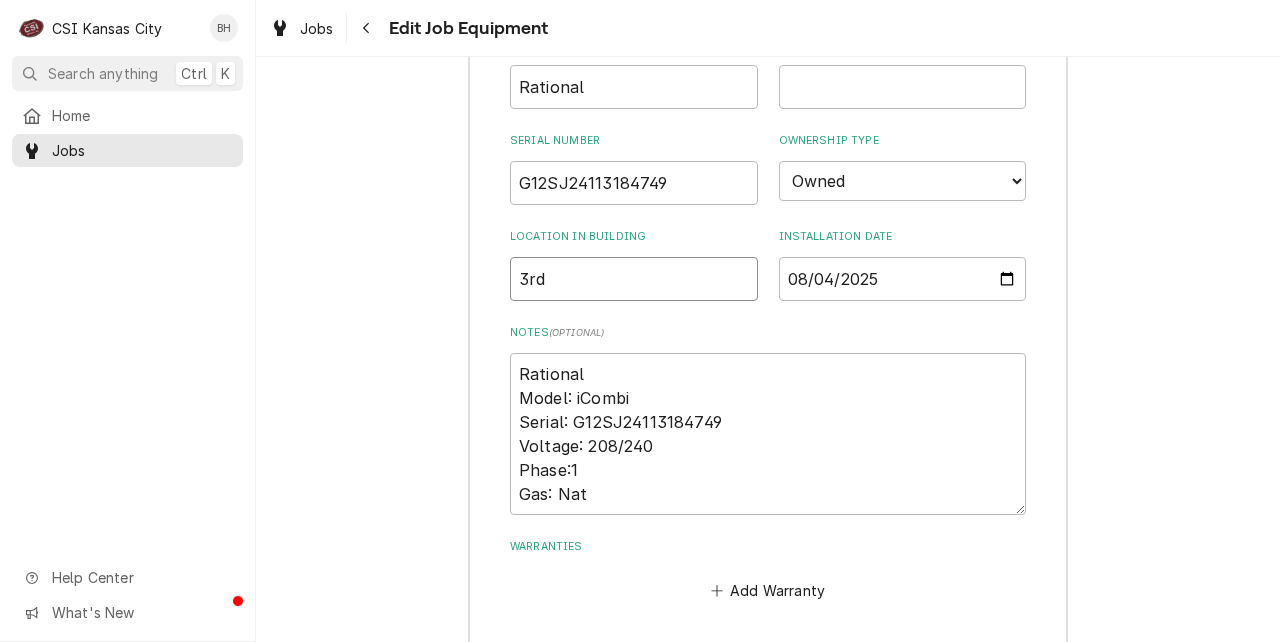 type on "x" 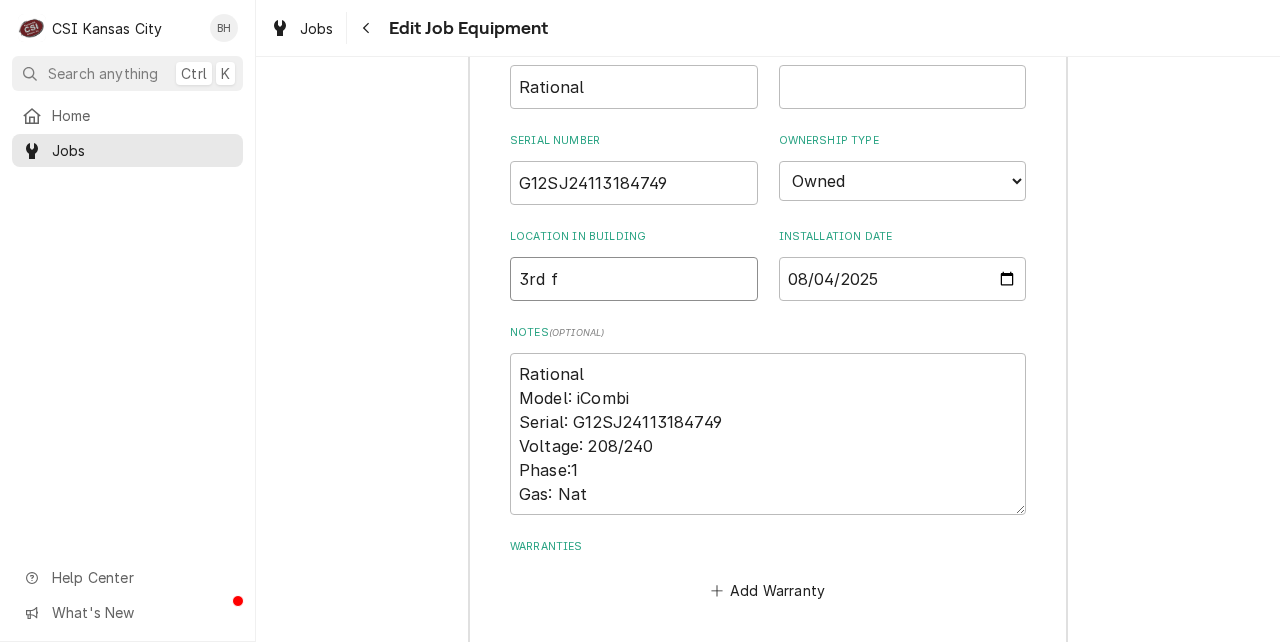 type on "x" 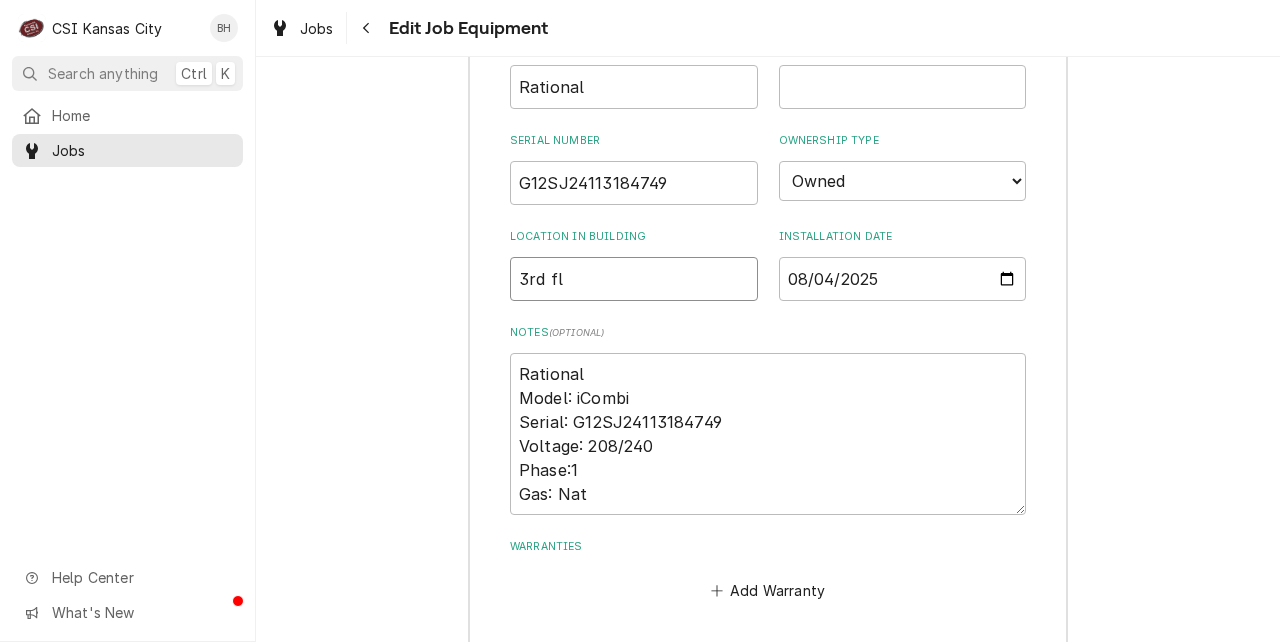 type on "x" 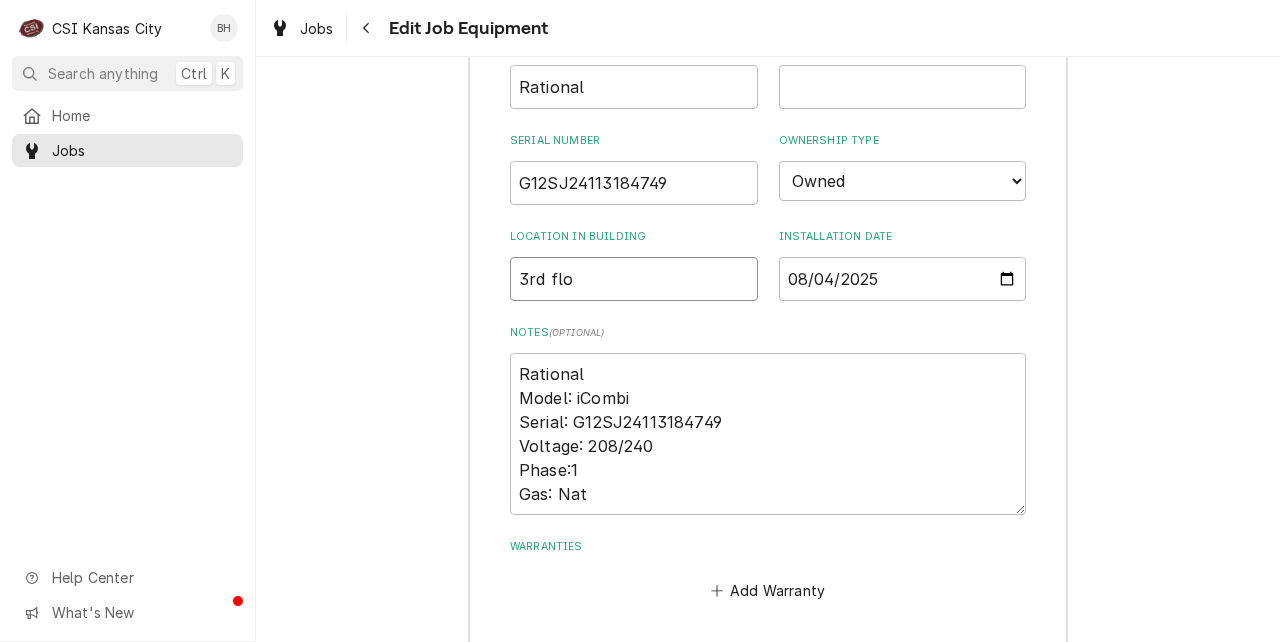 type on "x" 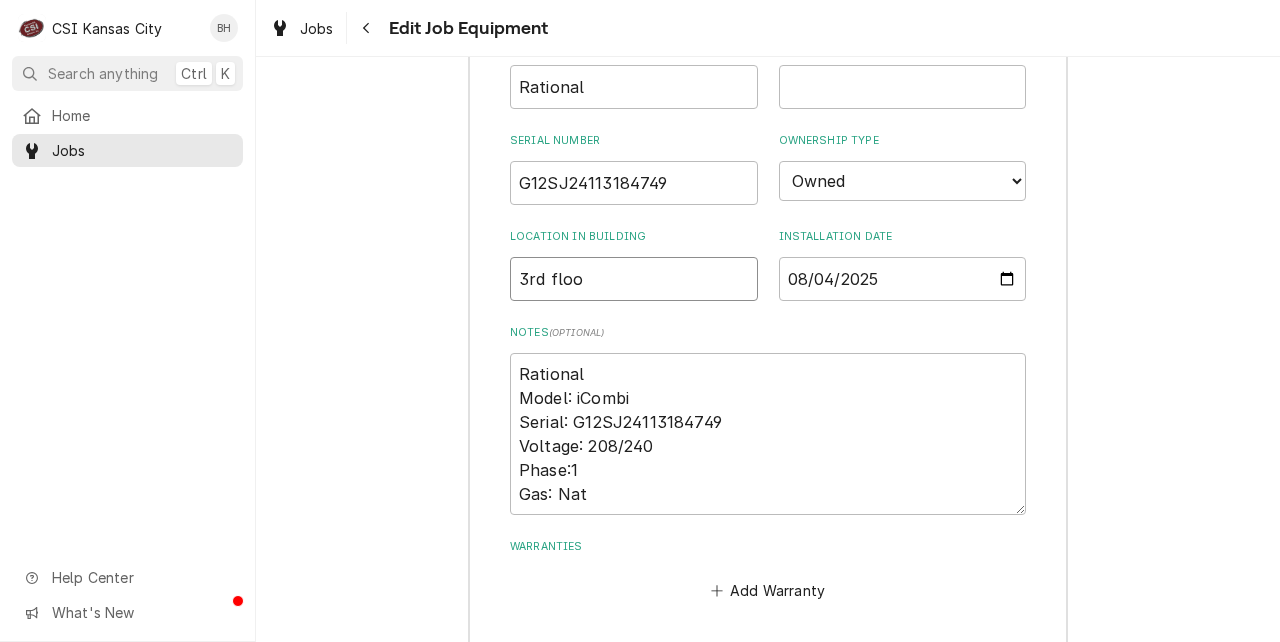 type on "x" 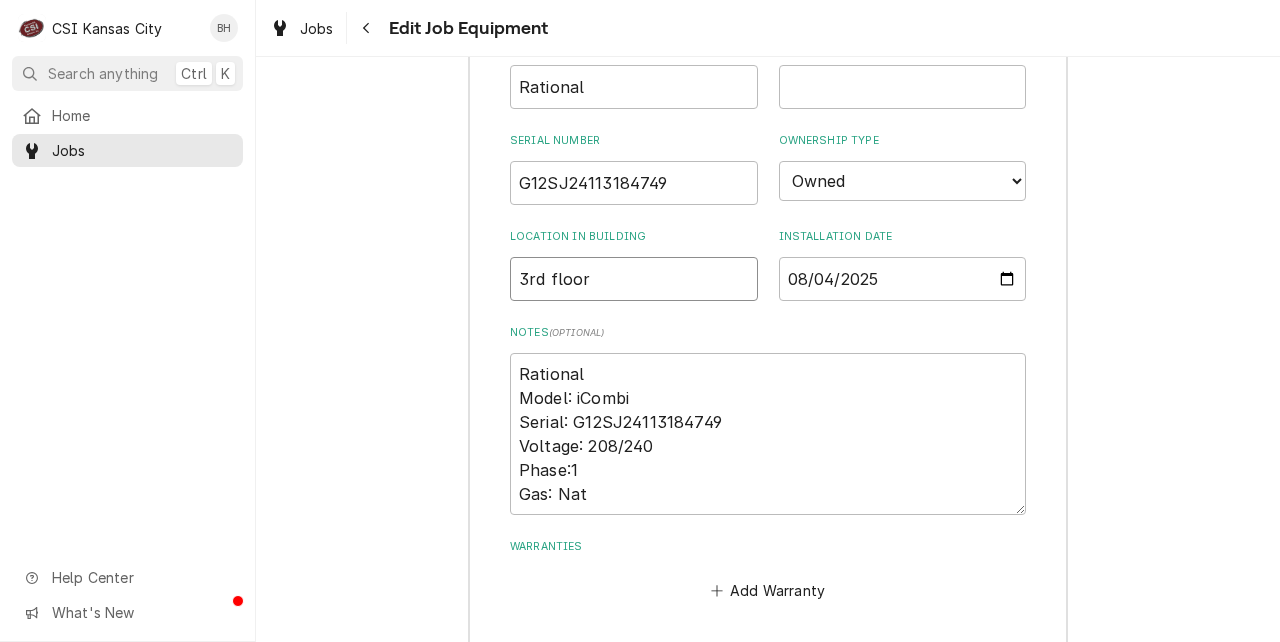 type on "x" 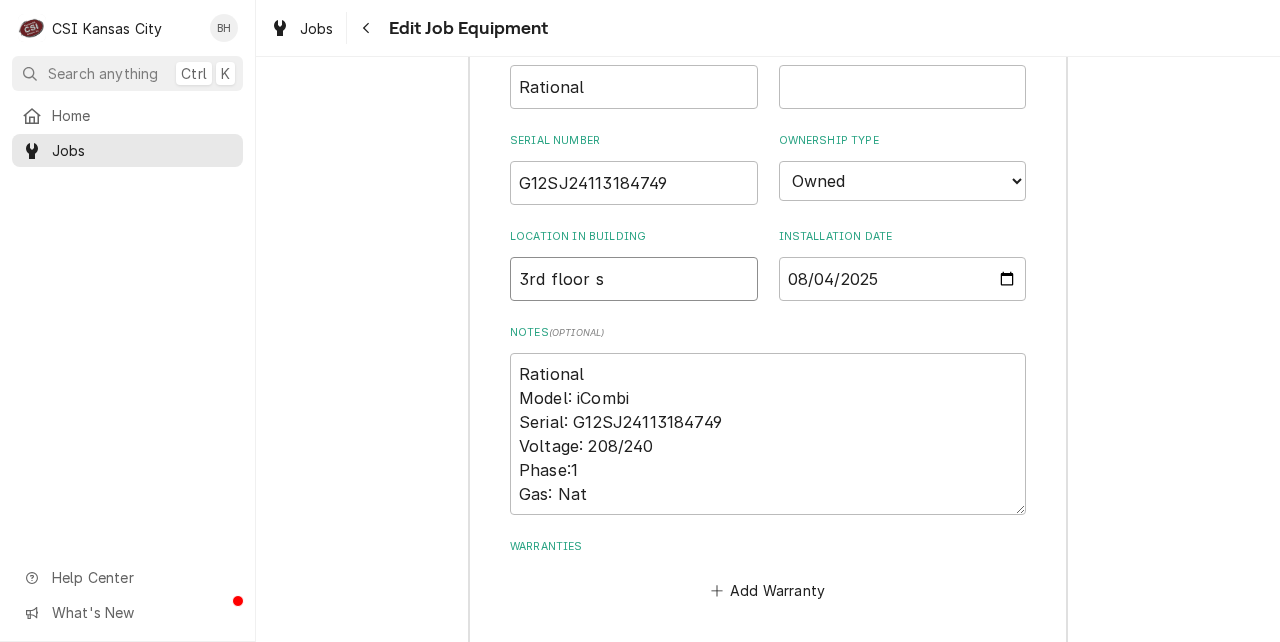 type on "x" 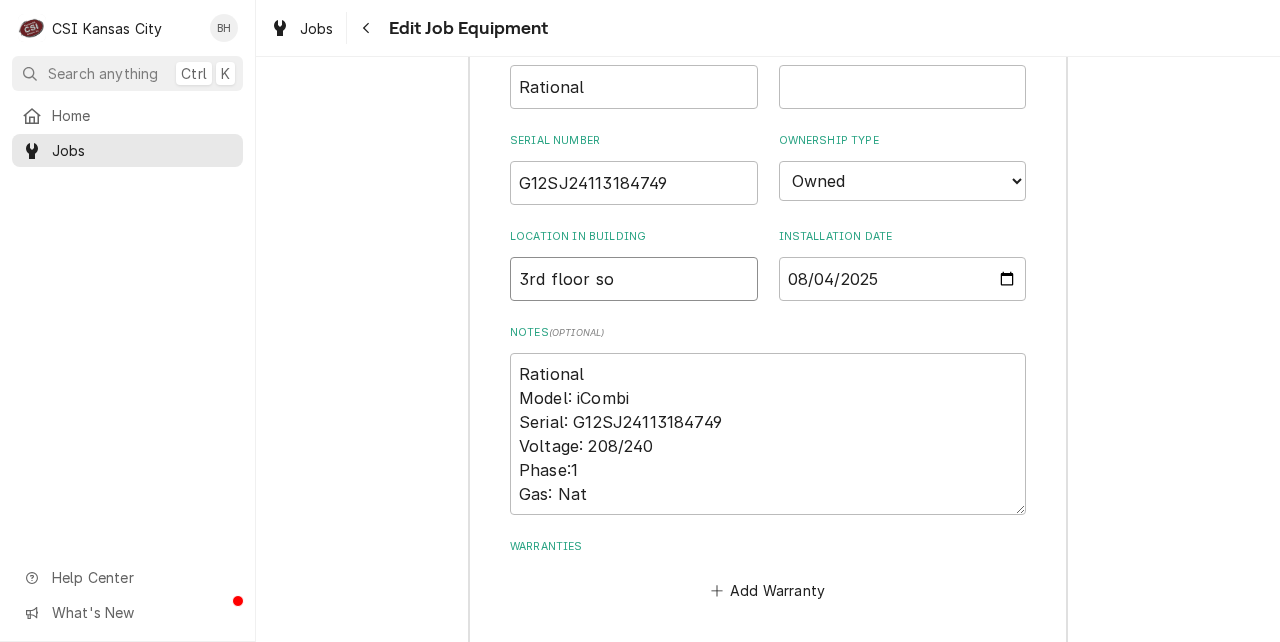type on "x" 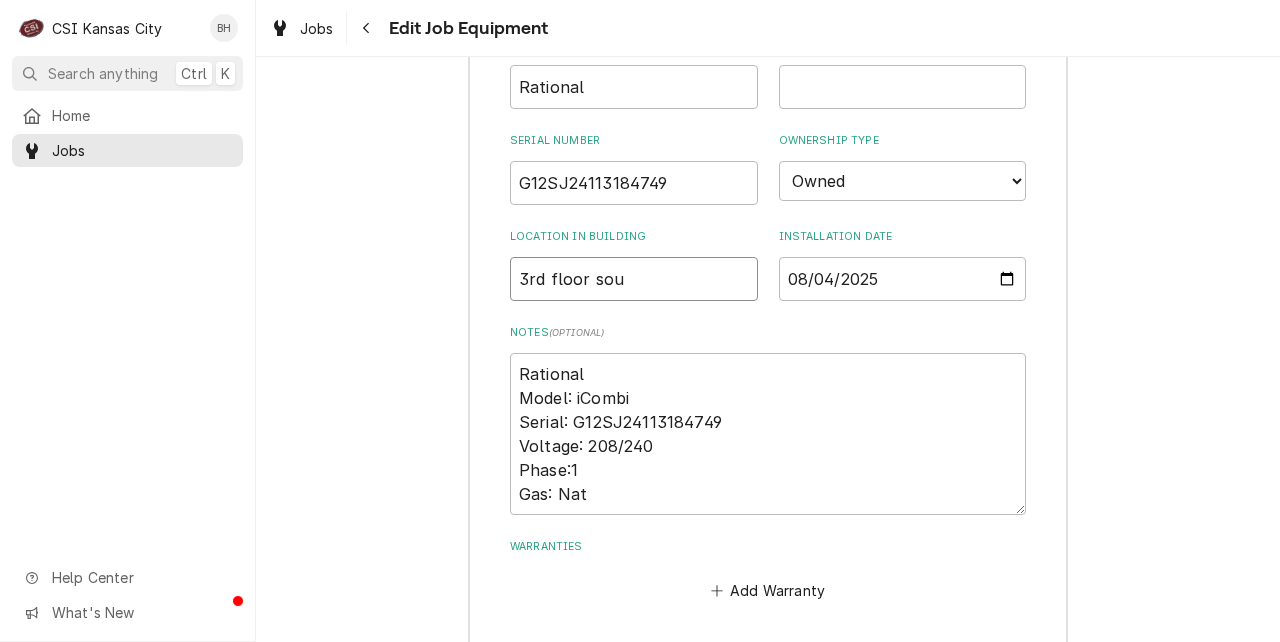 type on "x" 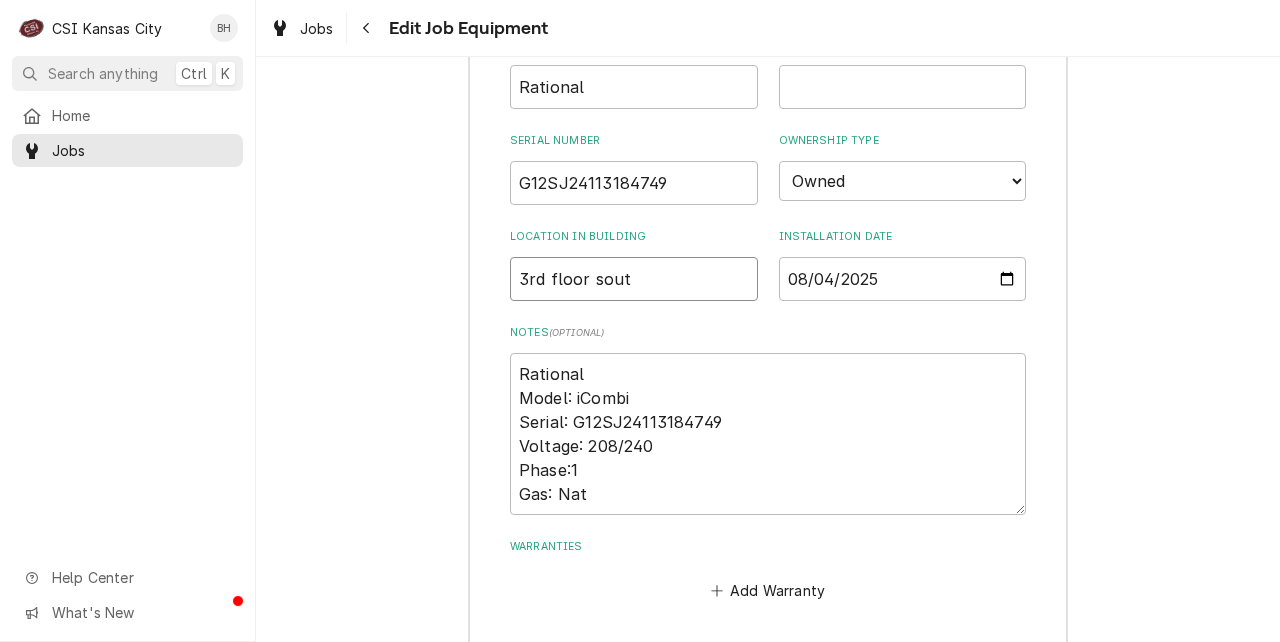 type on "x" 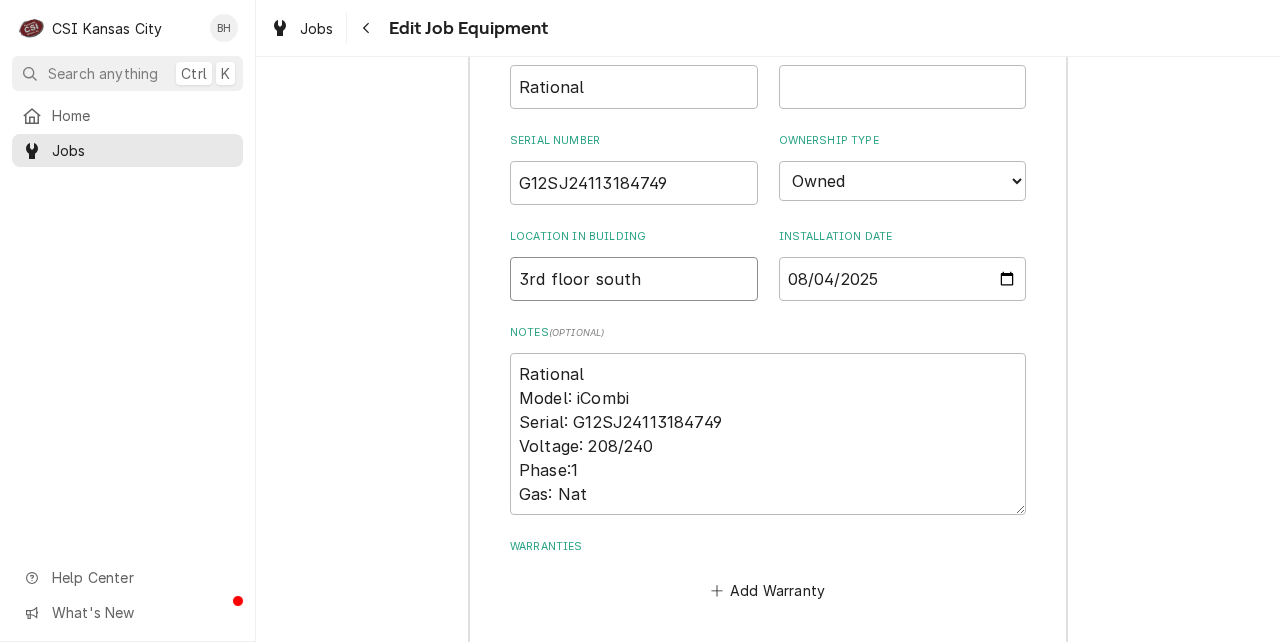 type on "3rd floor south" 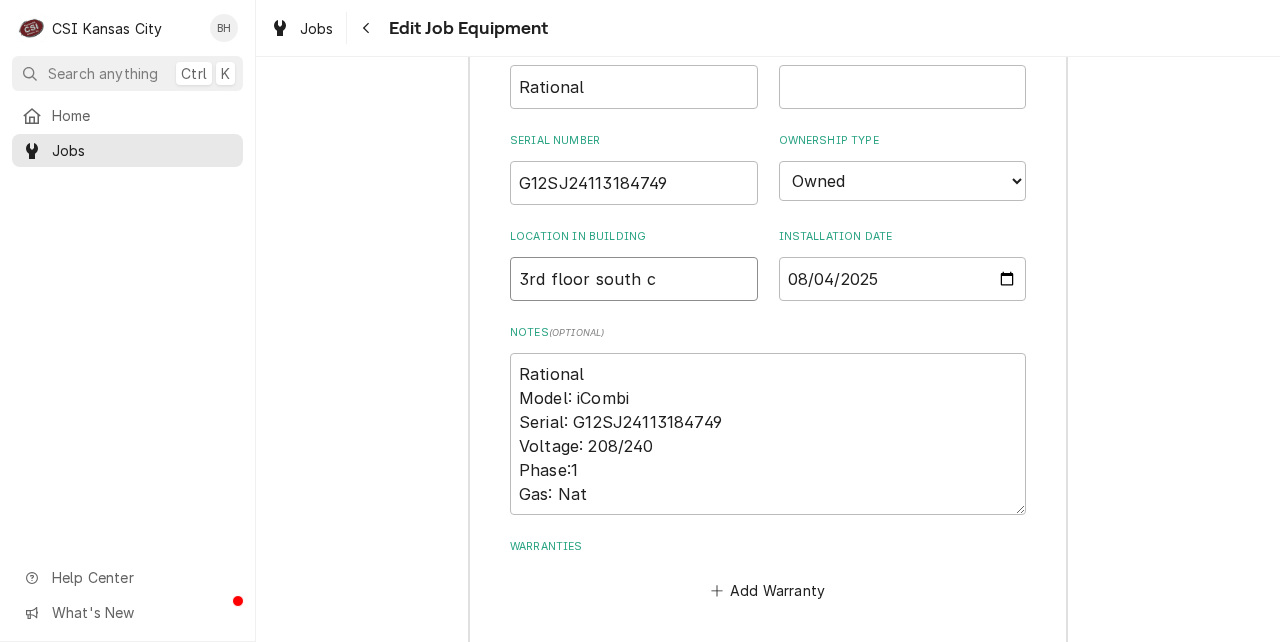 type on "x" 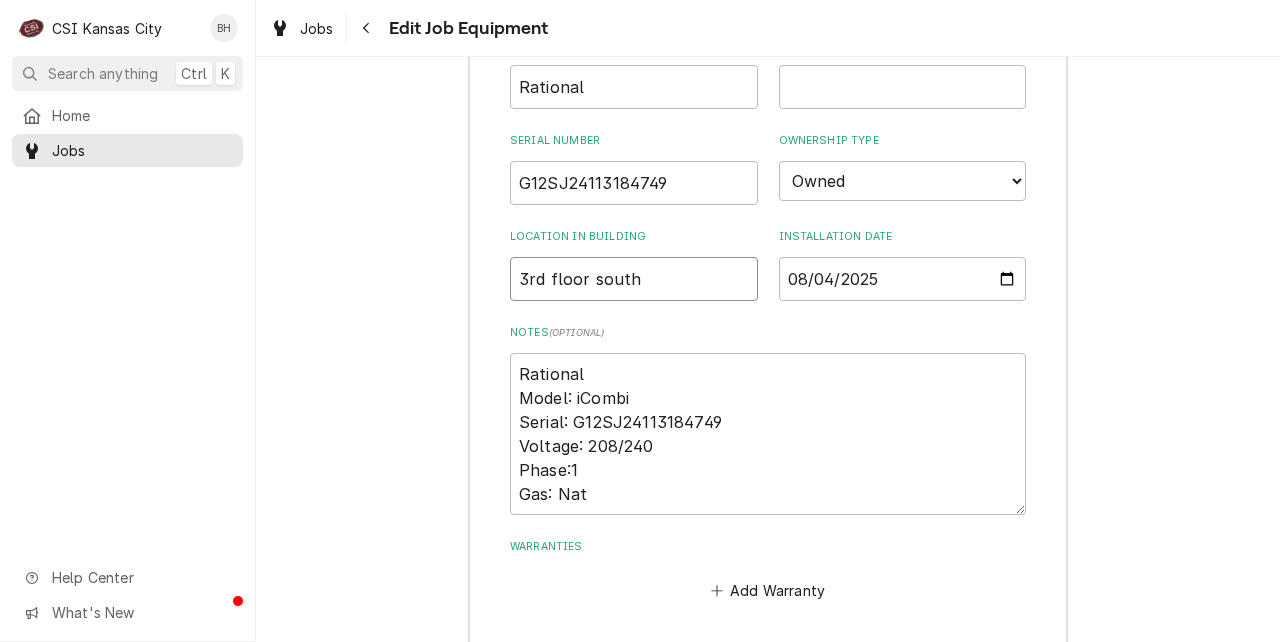 type on "x" 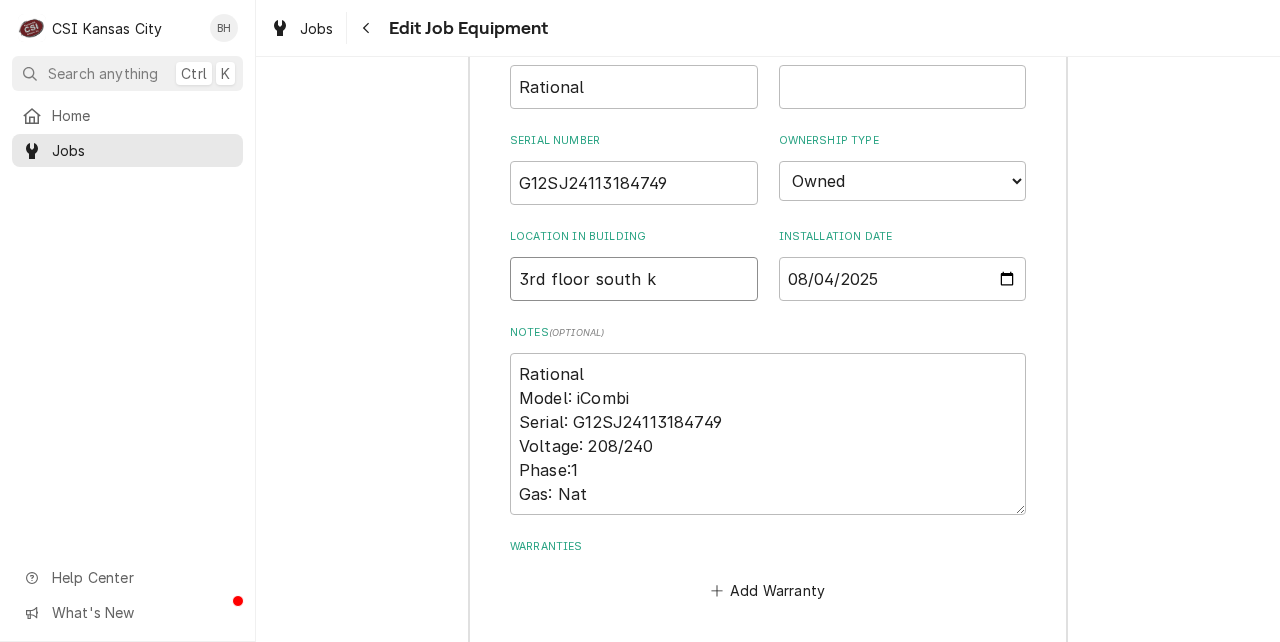 type on "x" 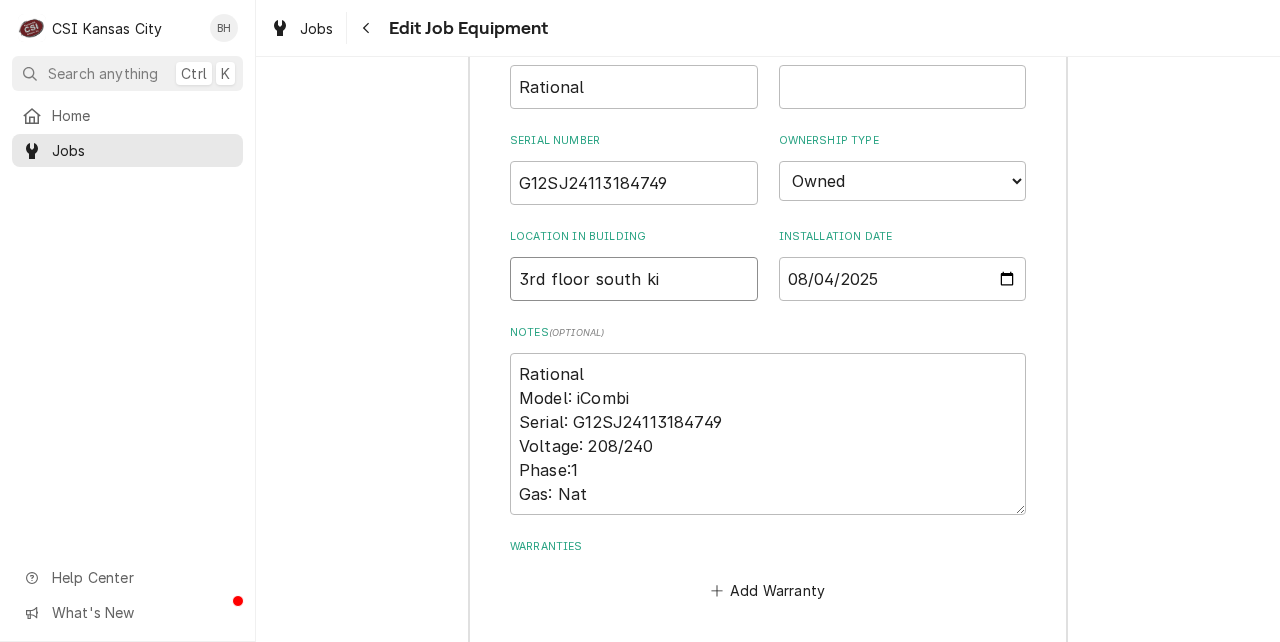 type on "x" 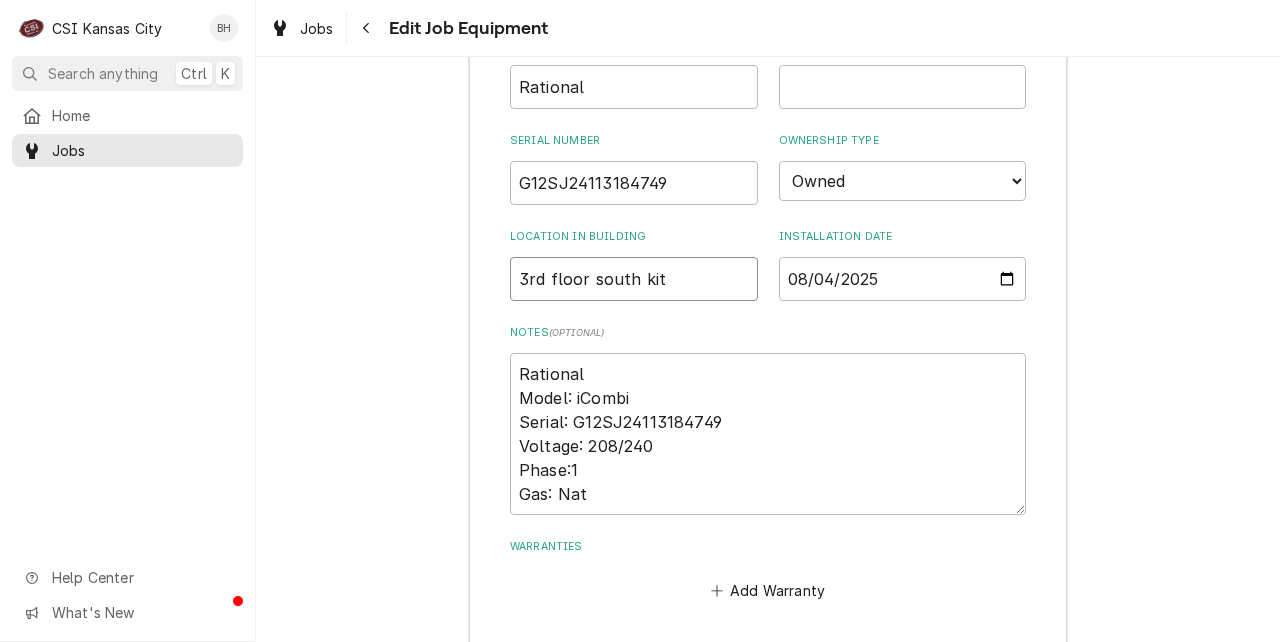 type on "x" 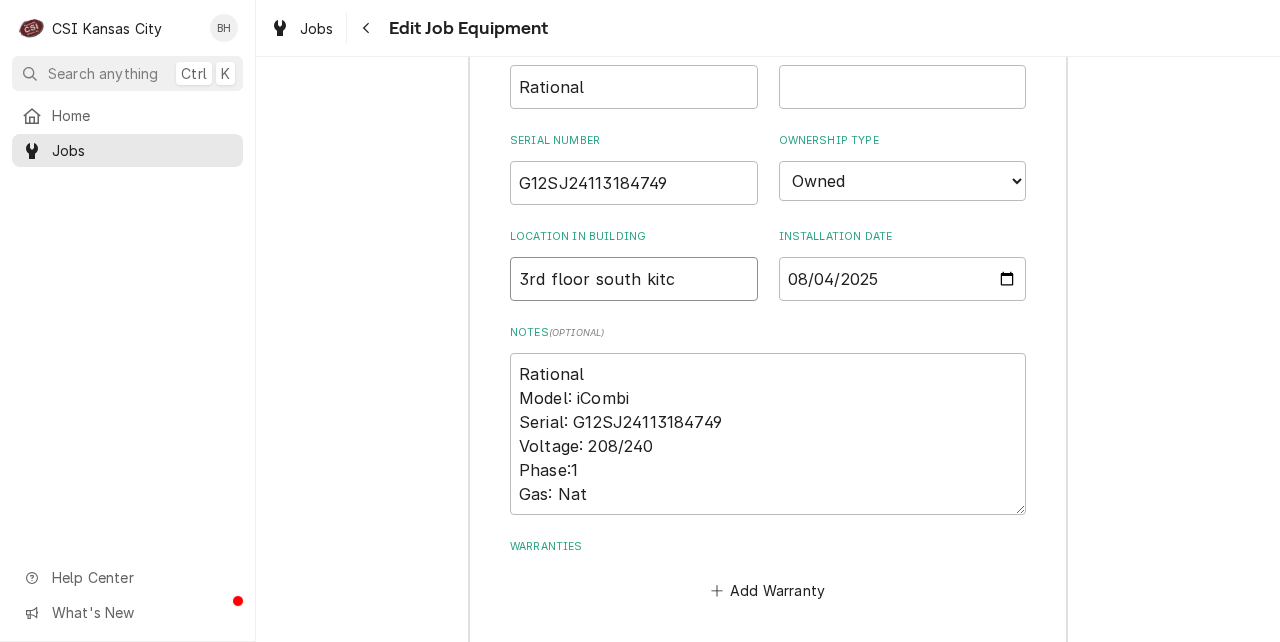 type on "x" 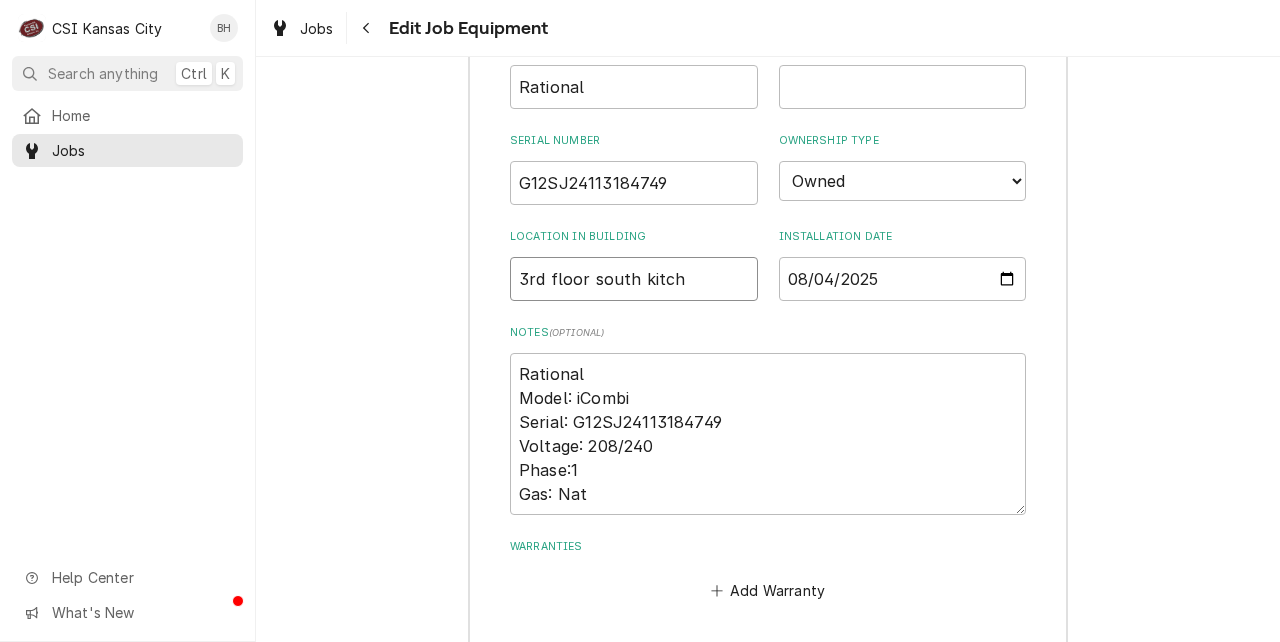 type on "x" 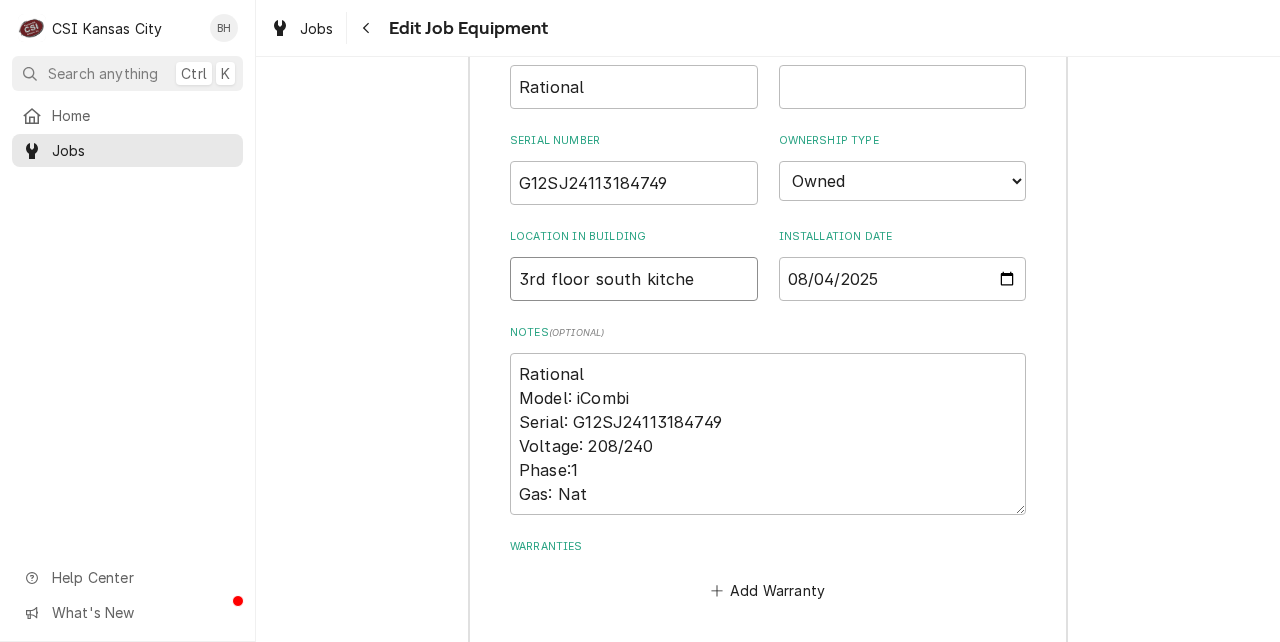 type on "x" 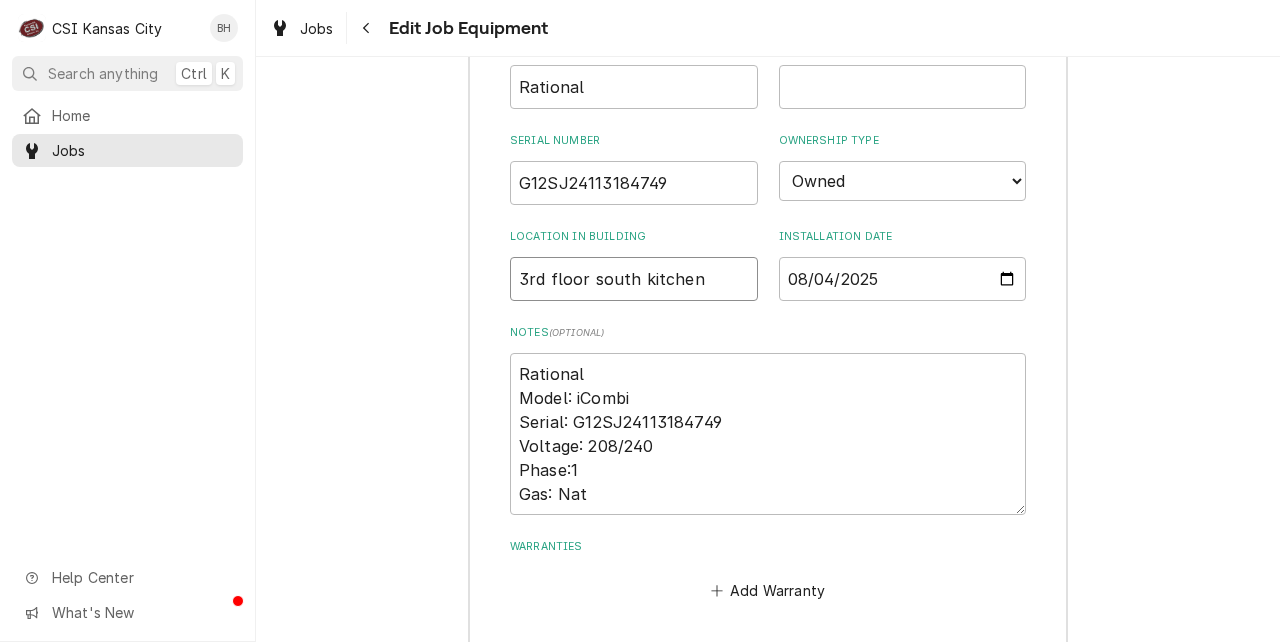 type on "x" 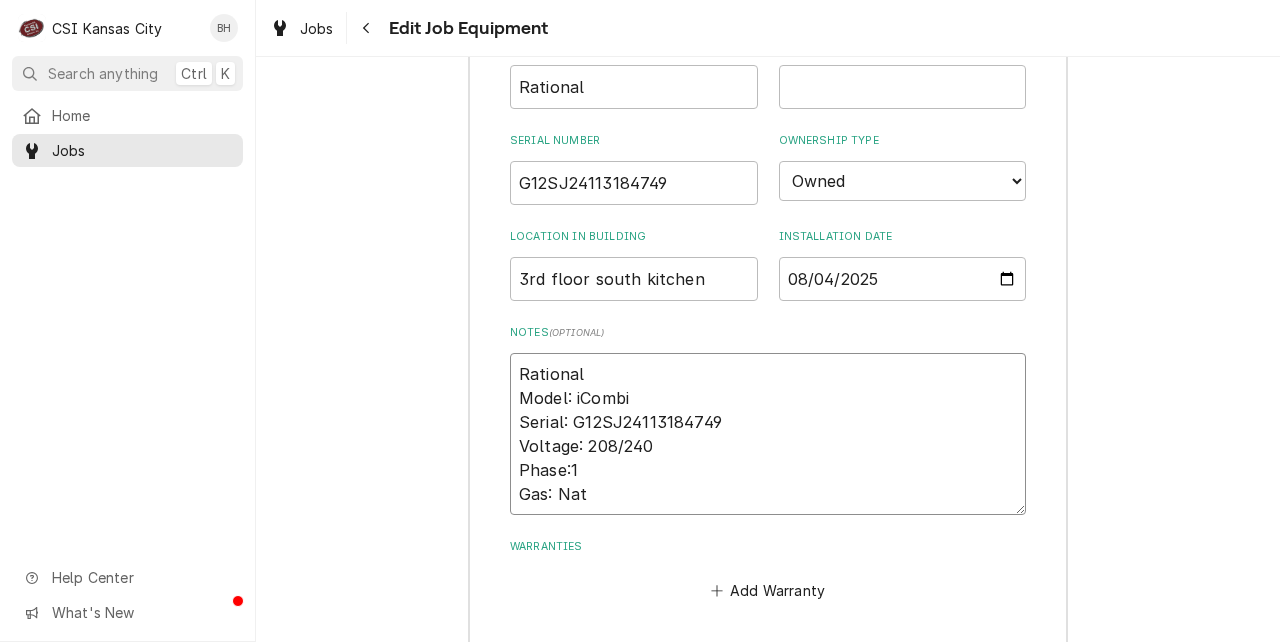 click on "Rational
Model: iCombi
Serial: G12SJ24113184749
Voltage: 208/240
Phase:1
Gas: Nat" at bounding box center (768, 434) 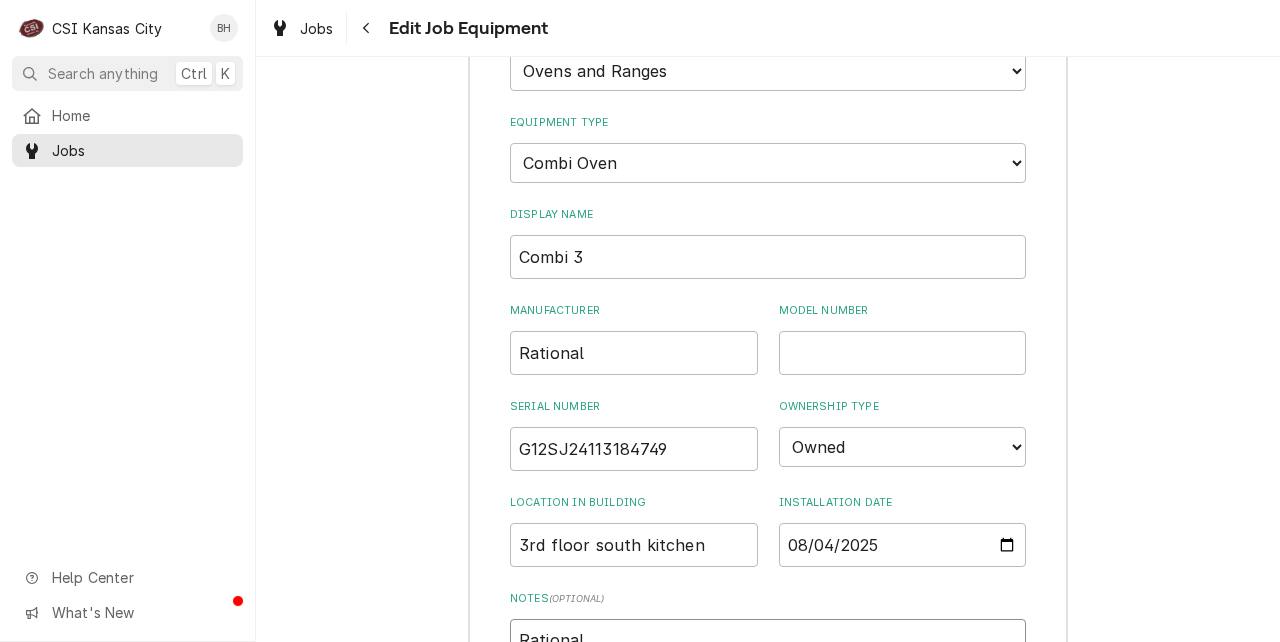 scroll, scrollTop: 827, scrollLeft: 0, axis: vertical 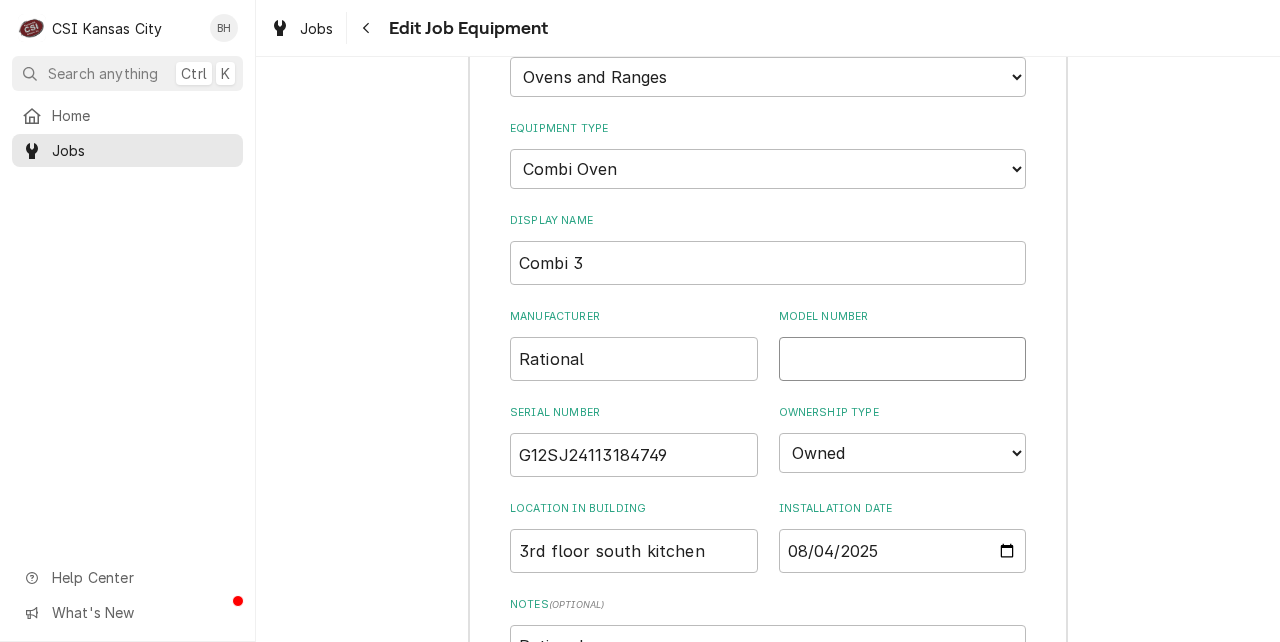 click on "Model Number" at bounding box center [903, 359] 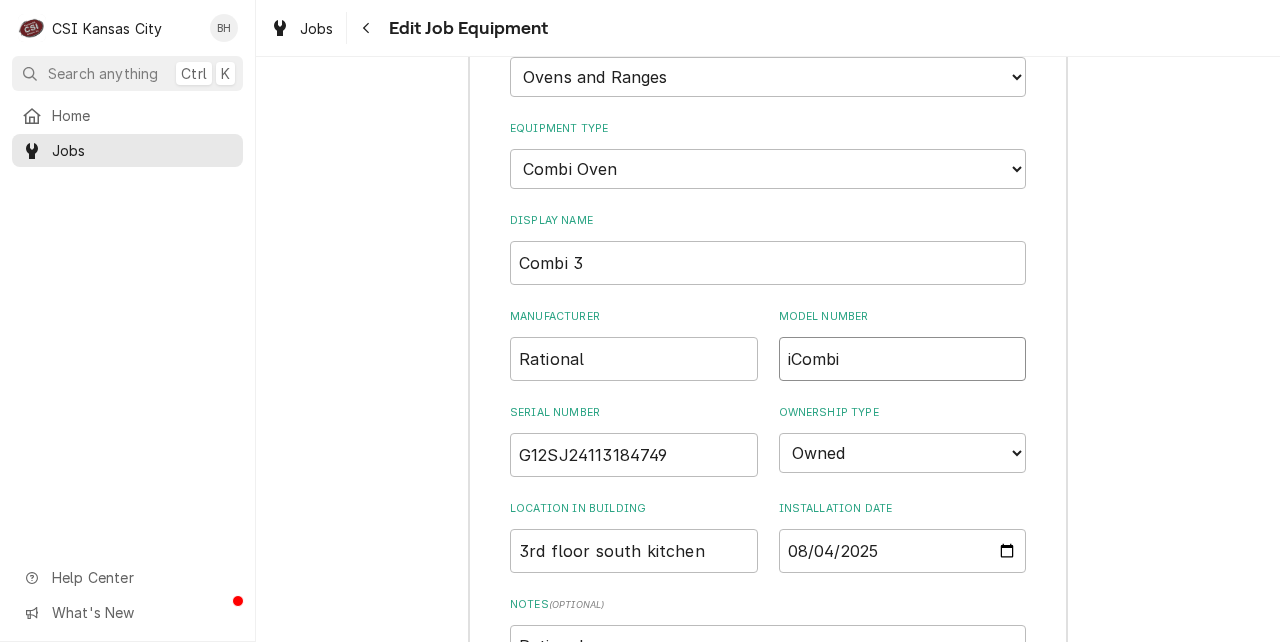 type on "x" 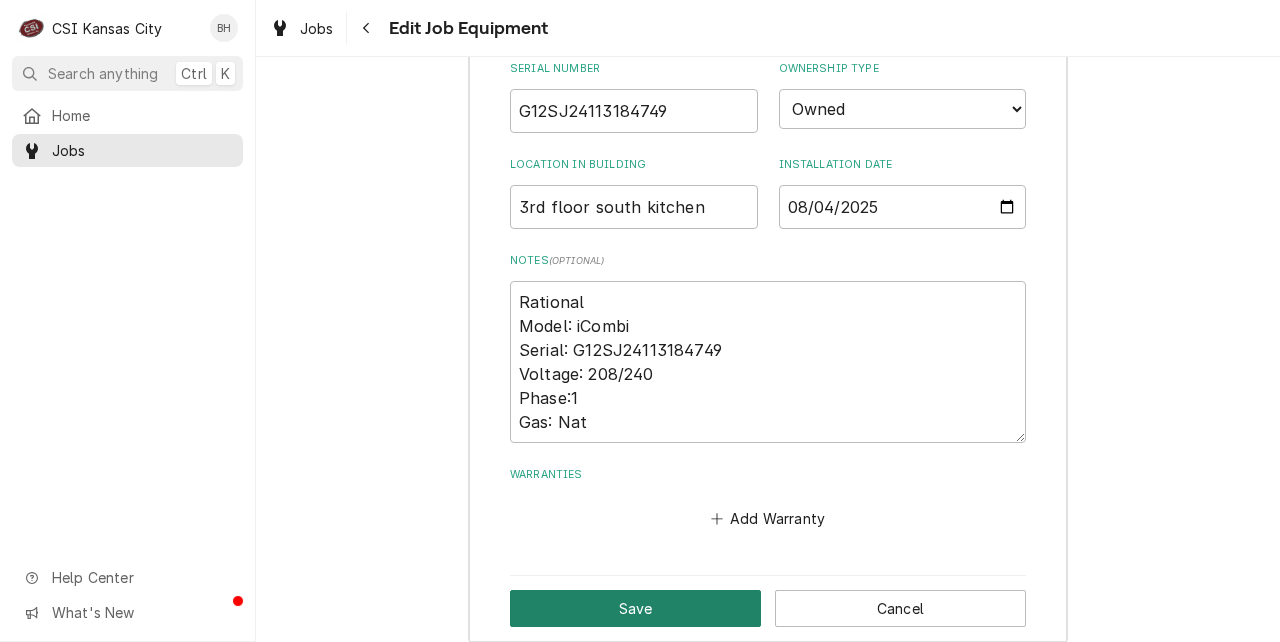 type on "iCombi" 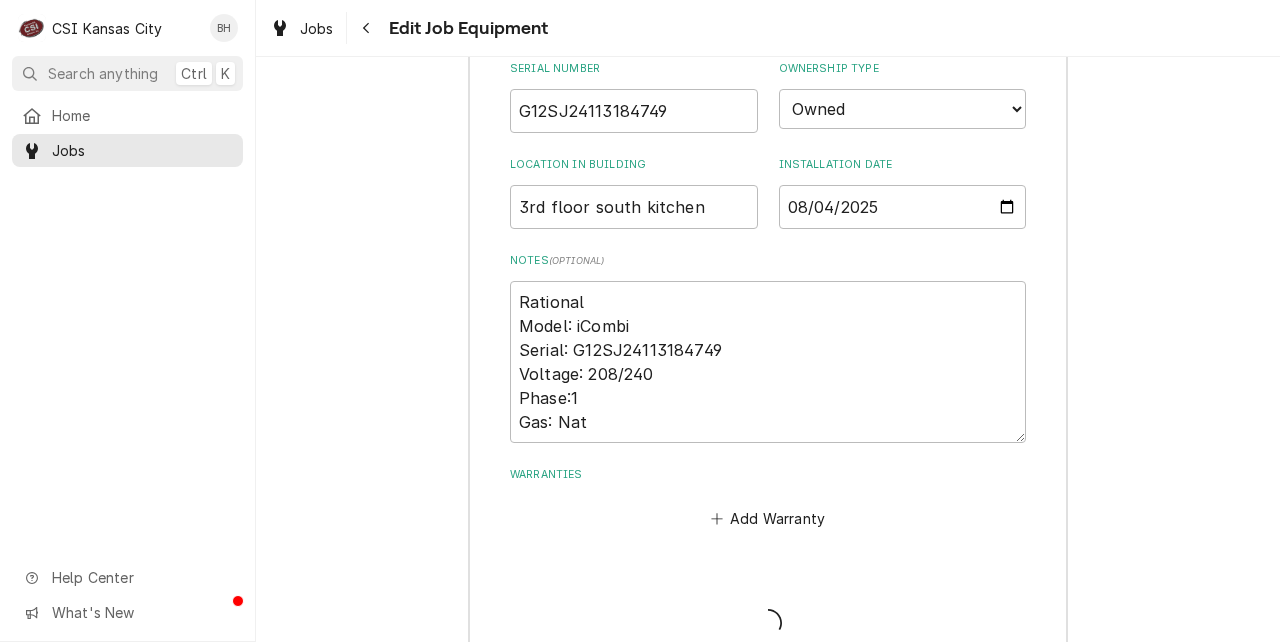 scroll, scrollTop: 805, scrollLeft: 0, axis: vertical 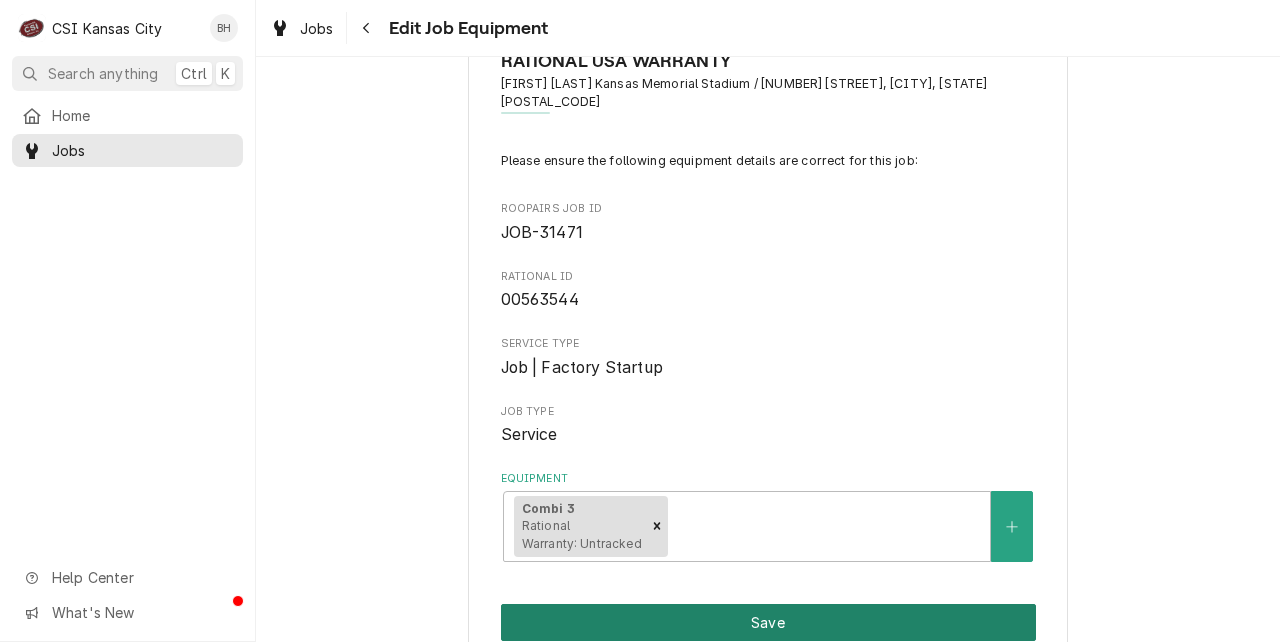 click on "Save" at bounding box center [768, 622] 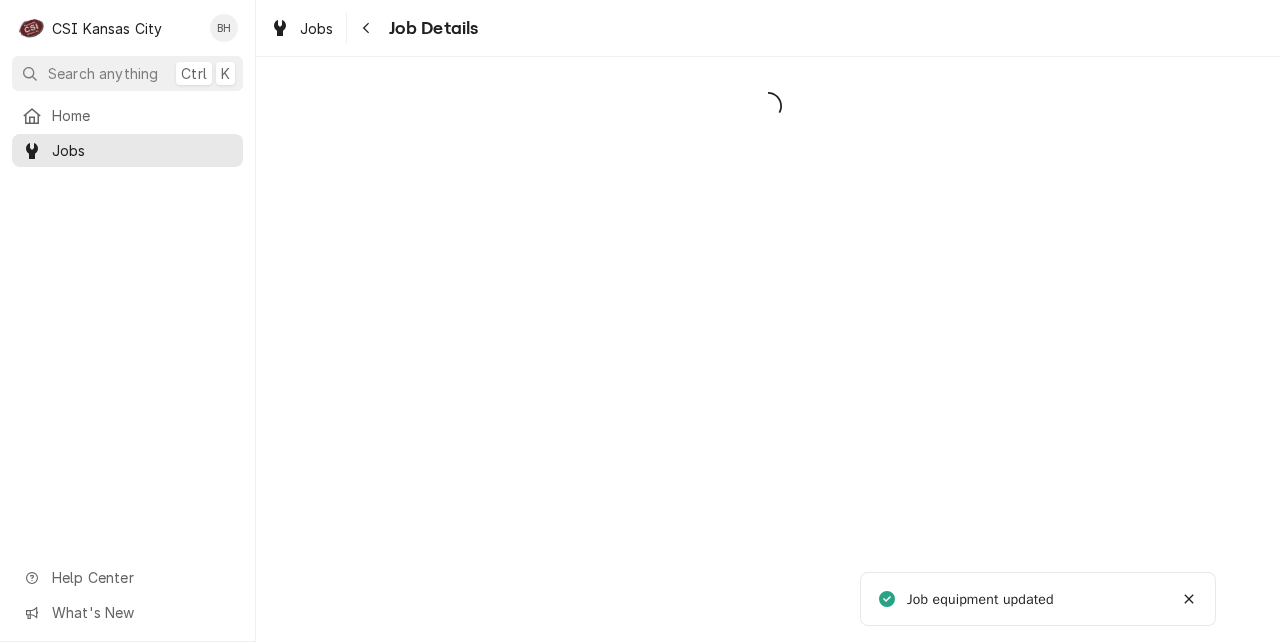 scroll, scrollTop: 0, scrollLeft: 0, axis: both 